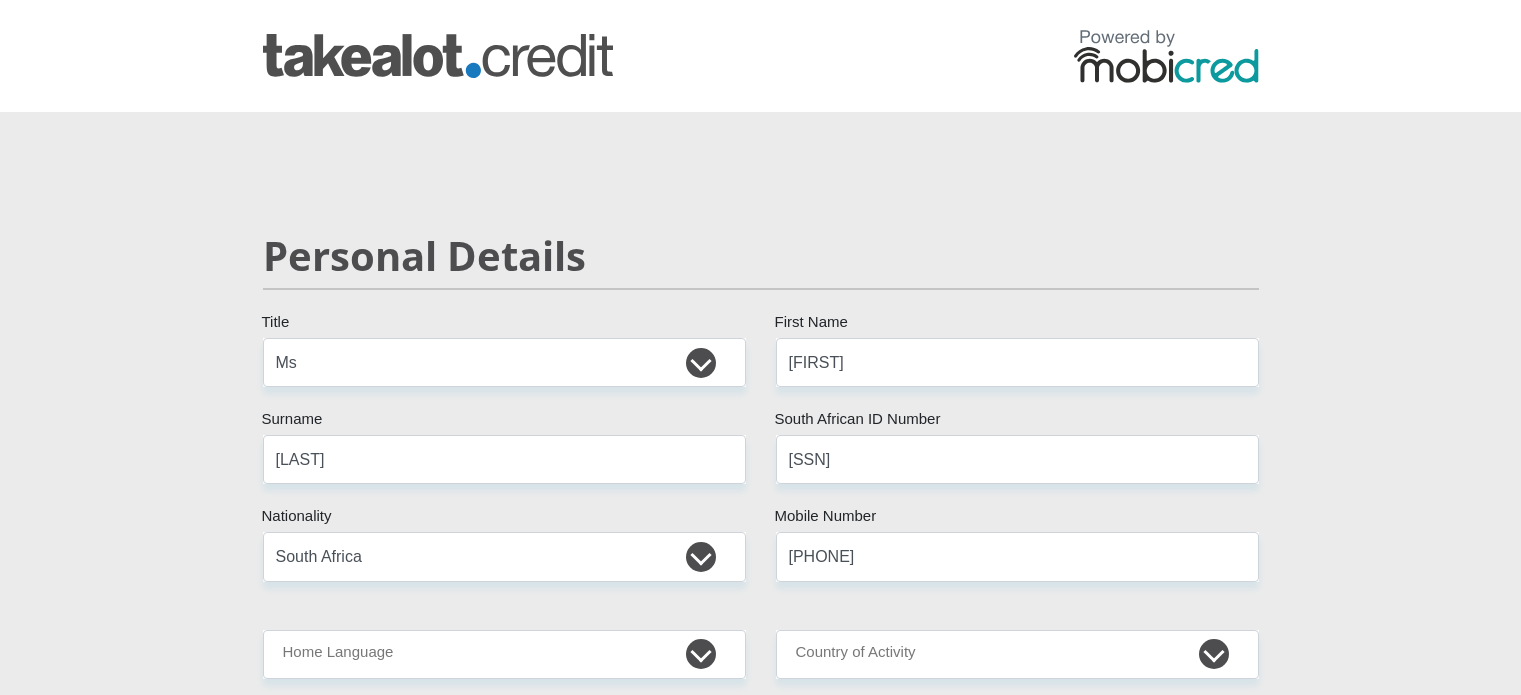 select on "Ms" 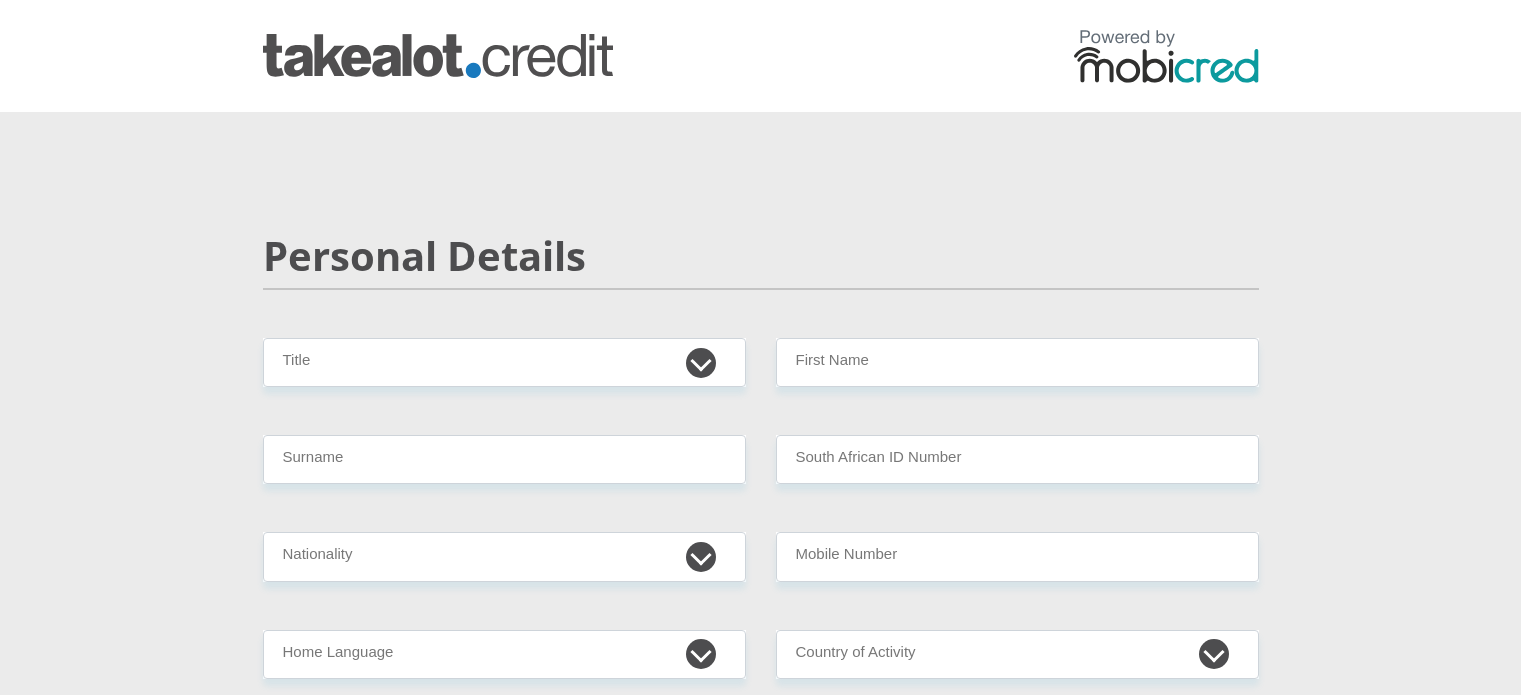 scroll, scrollTop: 0, scrollLeft: 0, axis: both 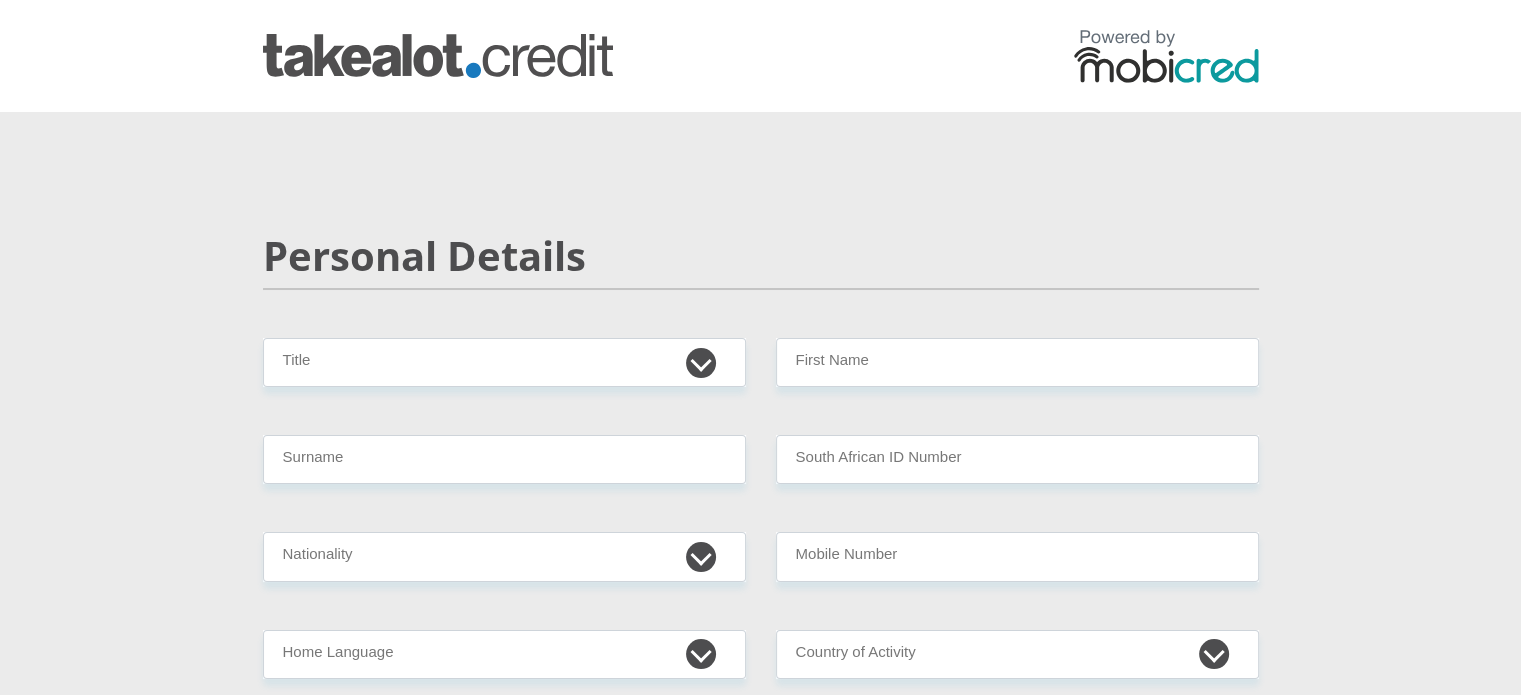 select on "Ms" 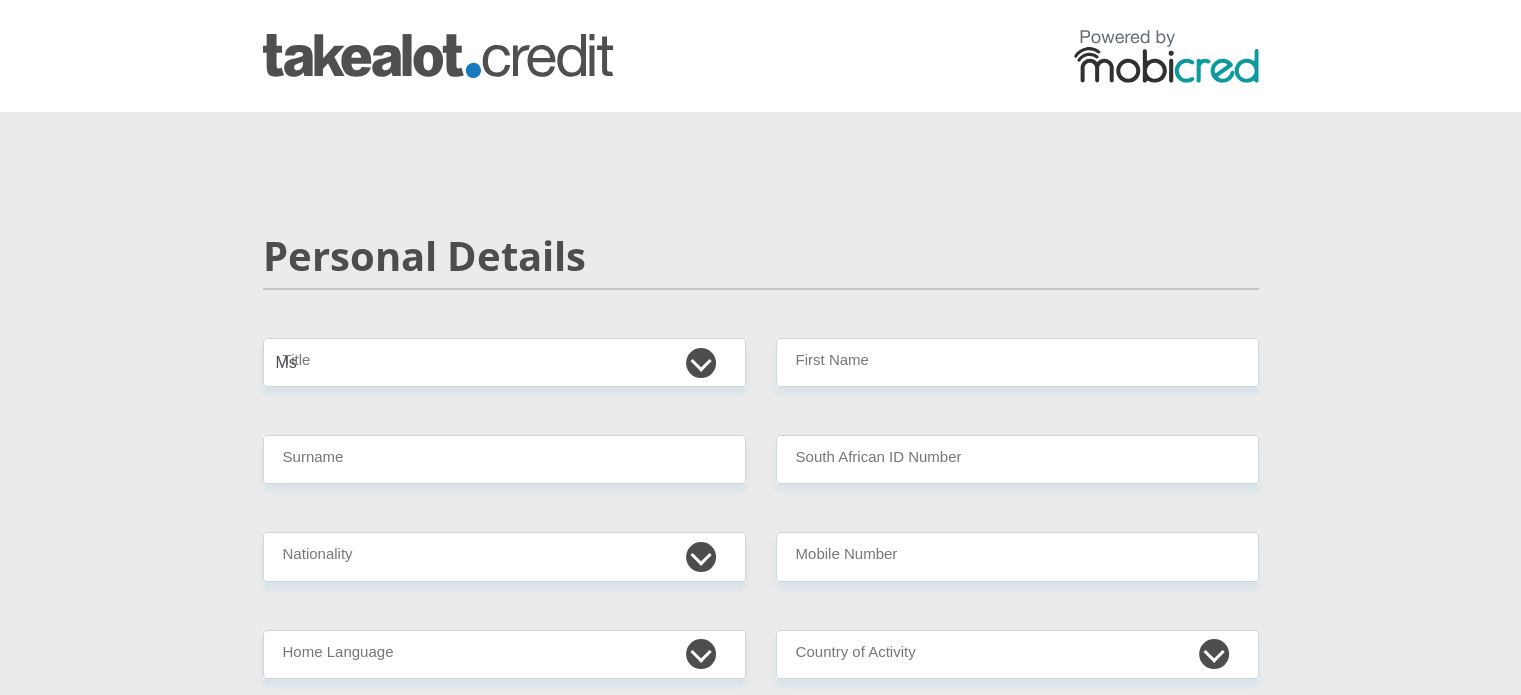 click on "Mr
Ms
Mrs
Dr
Other" at bounding box center (504, 362) 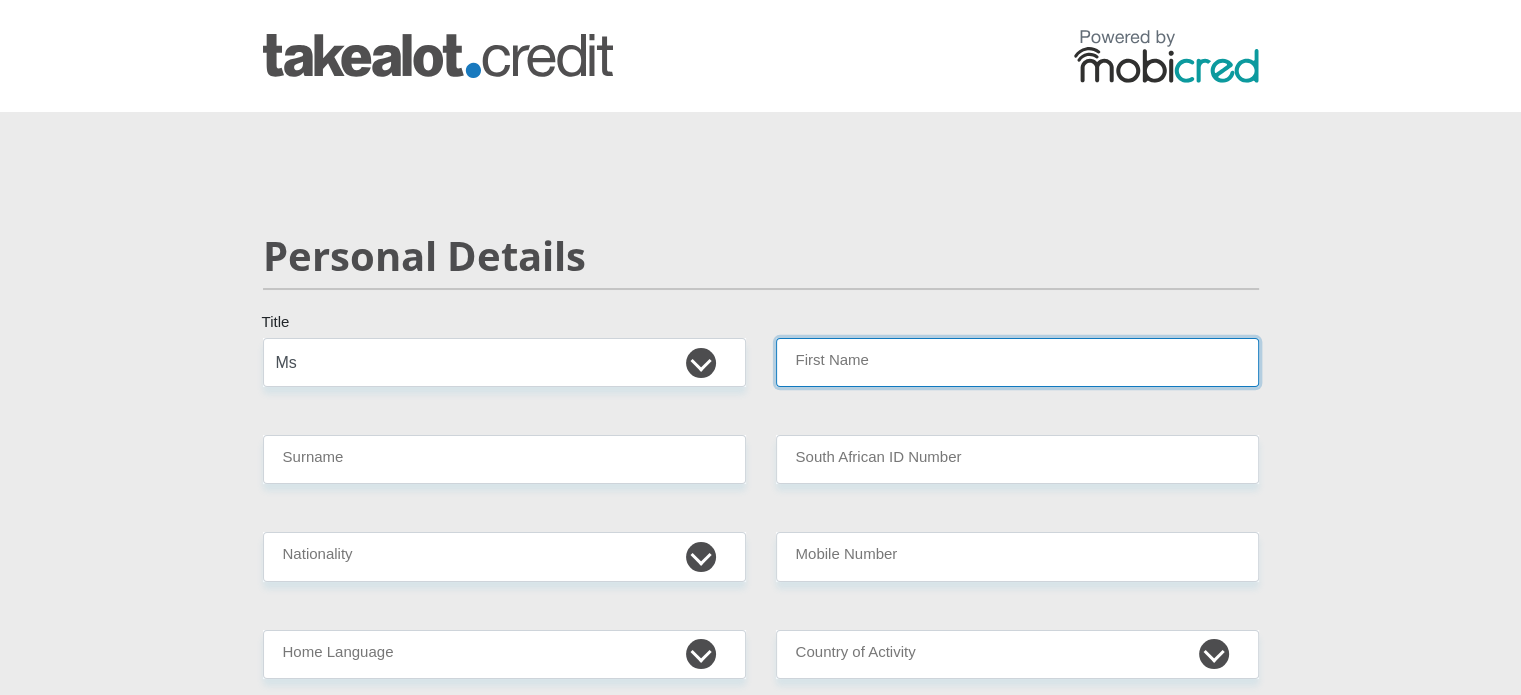 click on "First Name" at bounding box center (1017, 362) 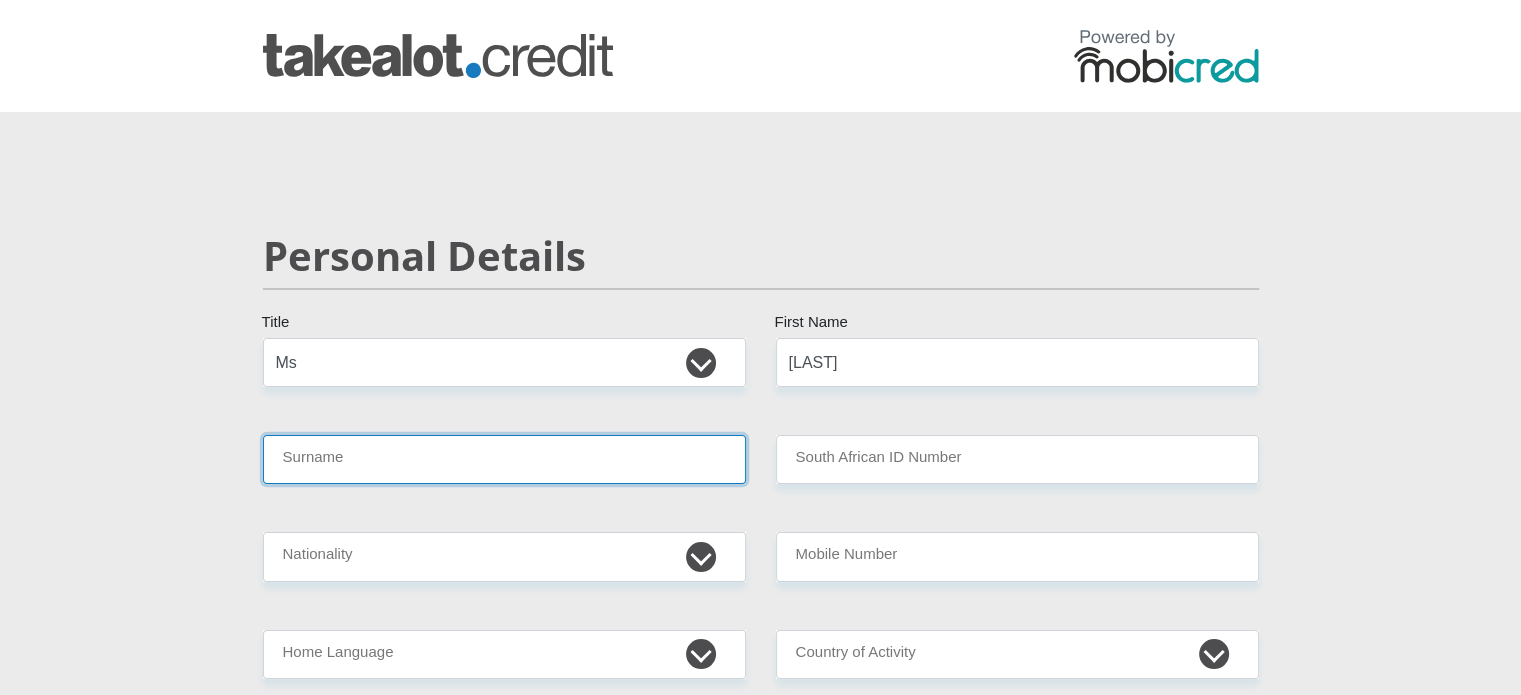type on "[FIRST]" 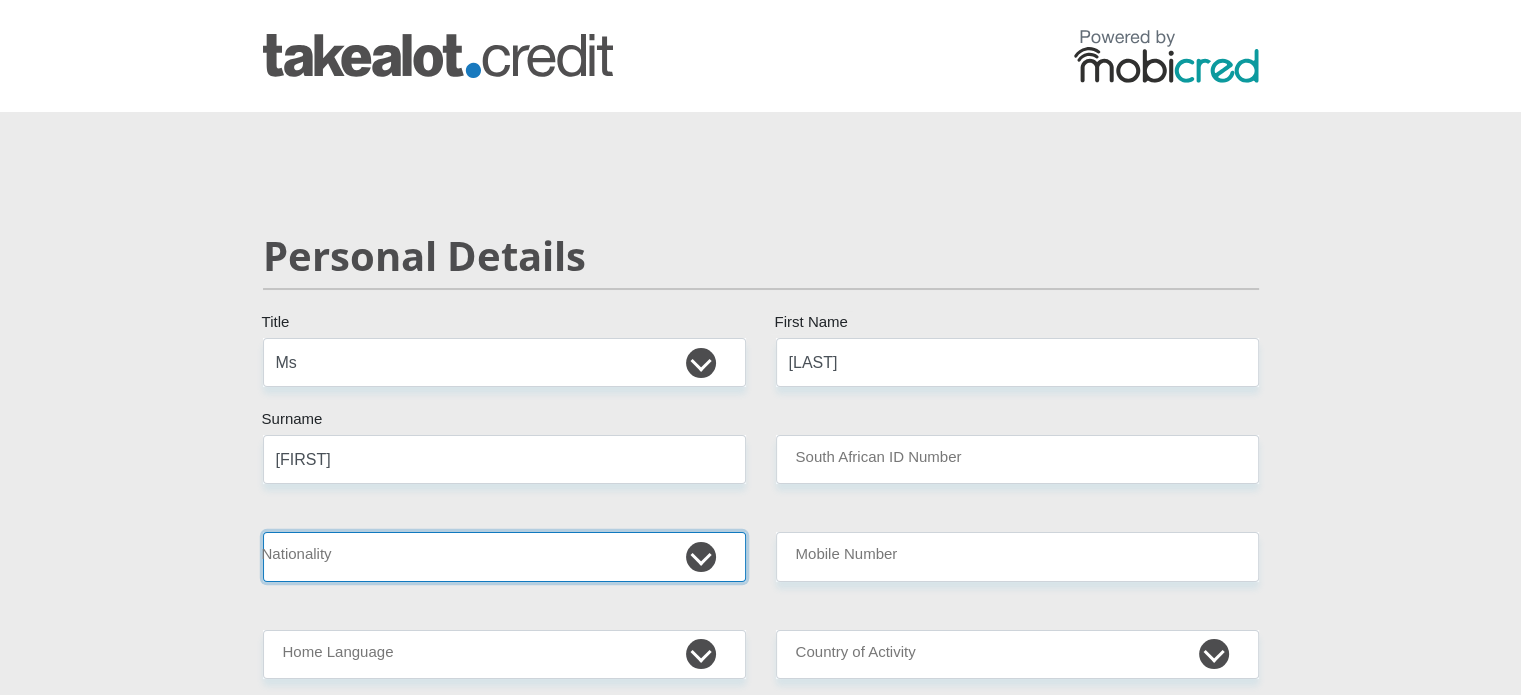 select on "ZAF" 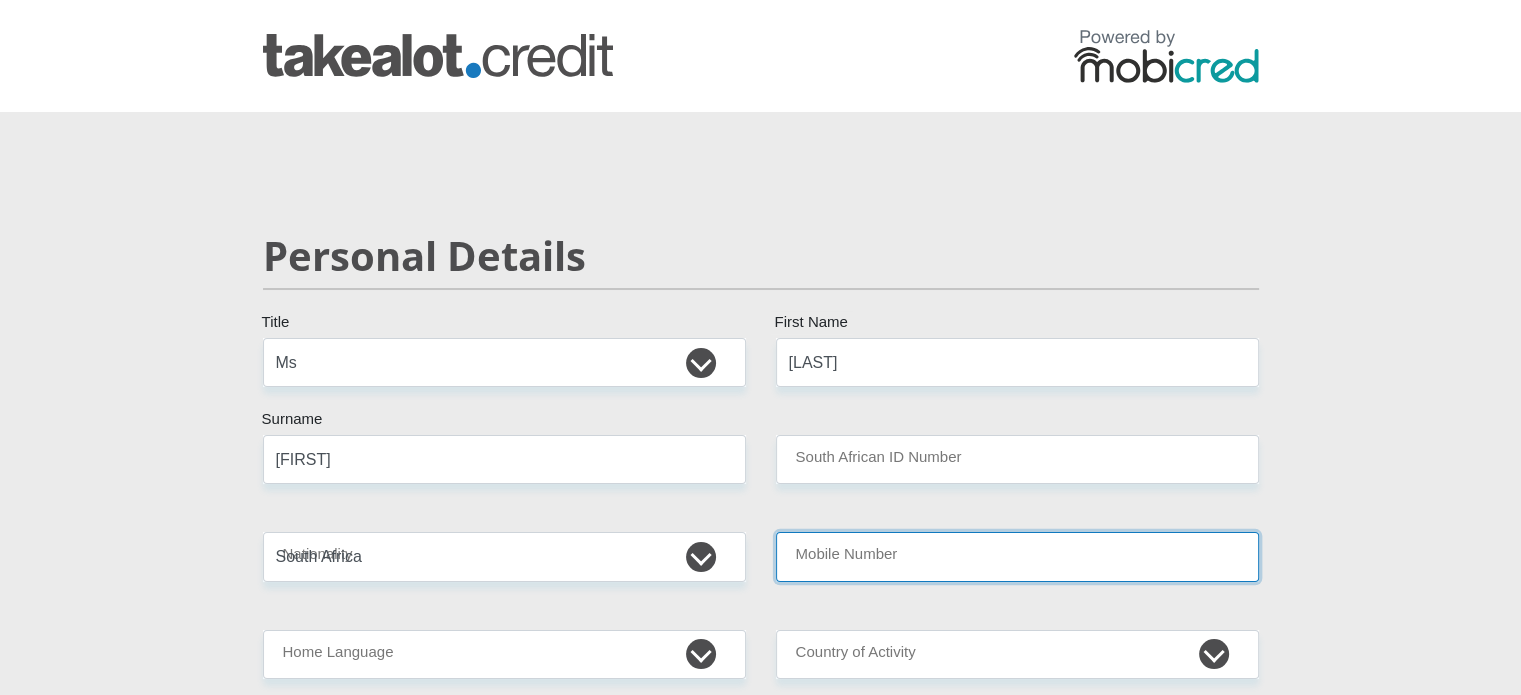 type on "[PHONE]" 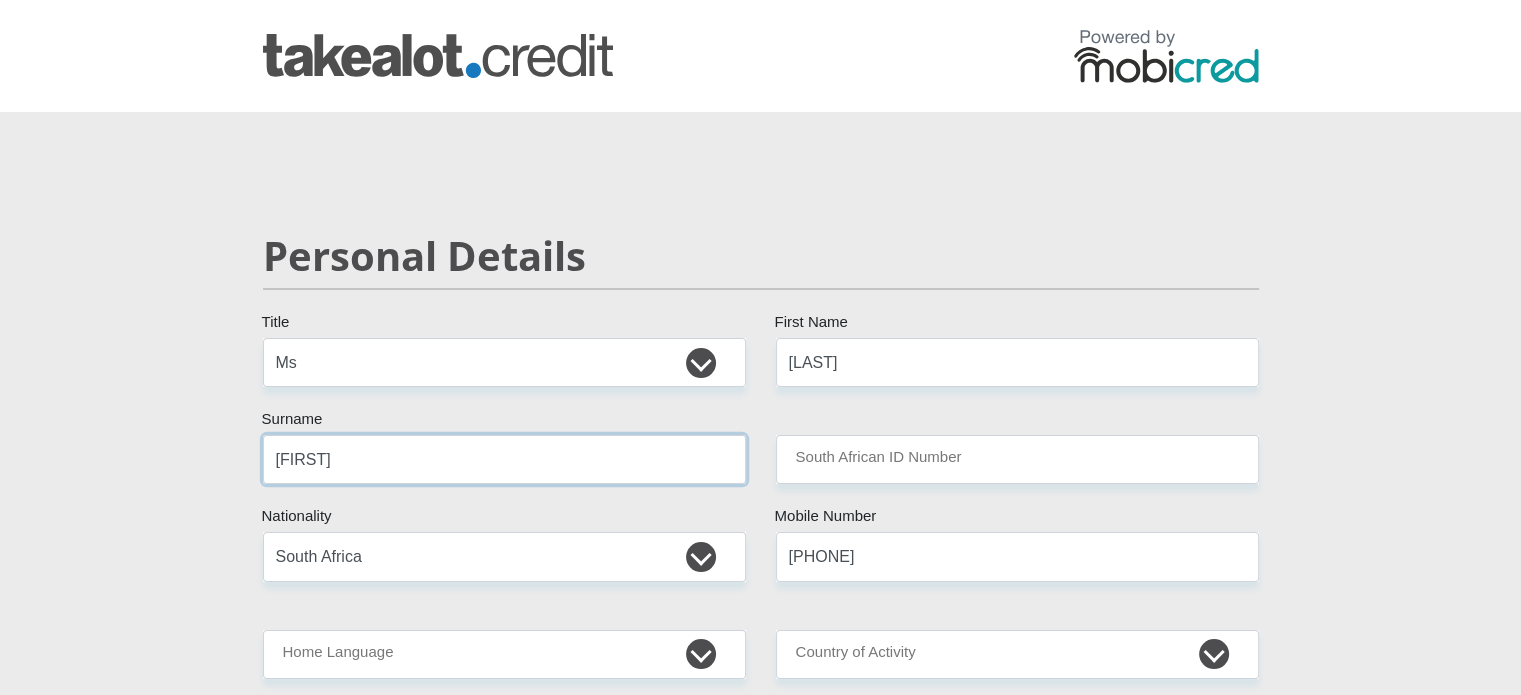 click on "[FIRST]" at bounding box center [504, 459] 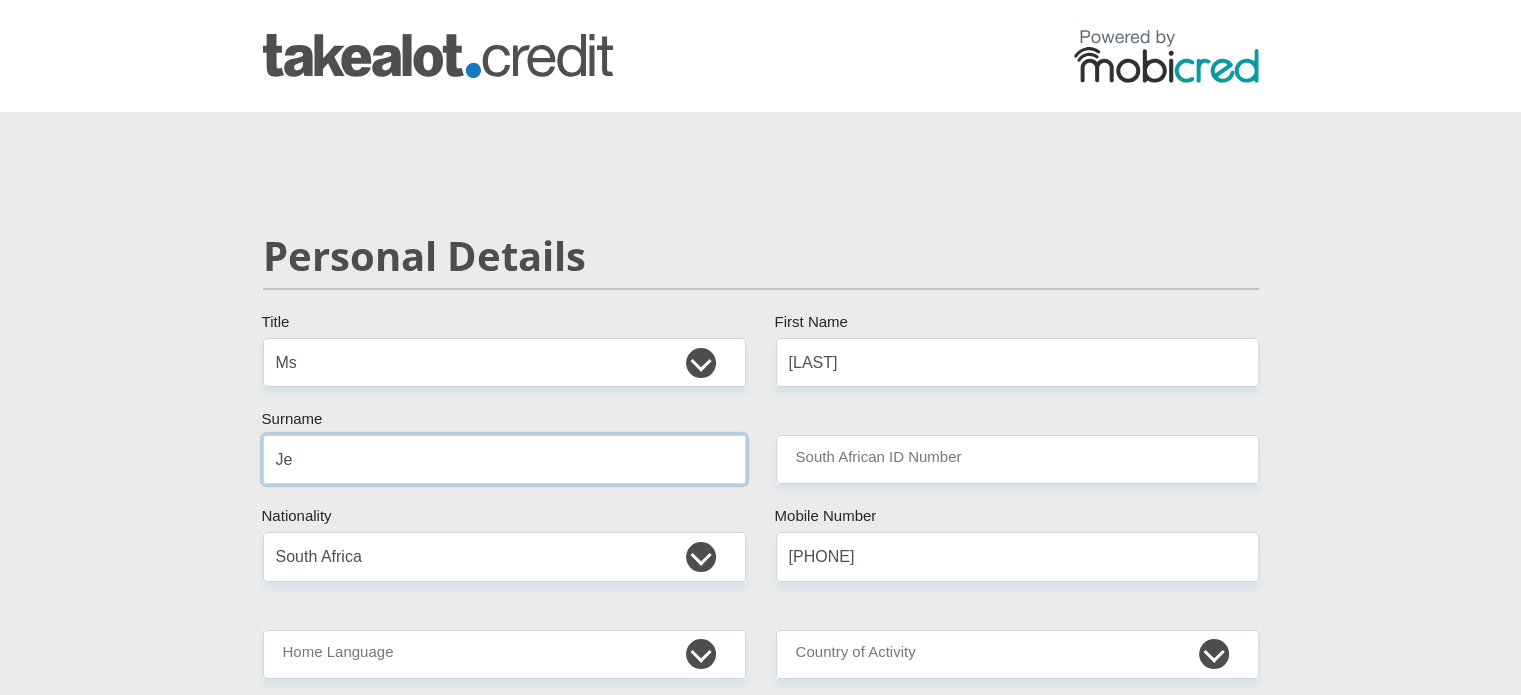 type on "J" 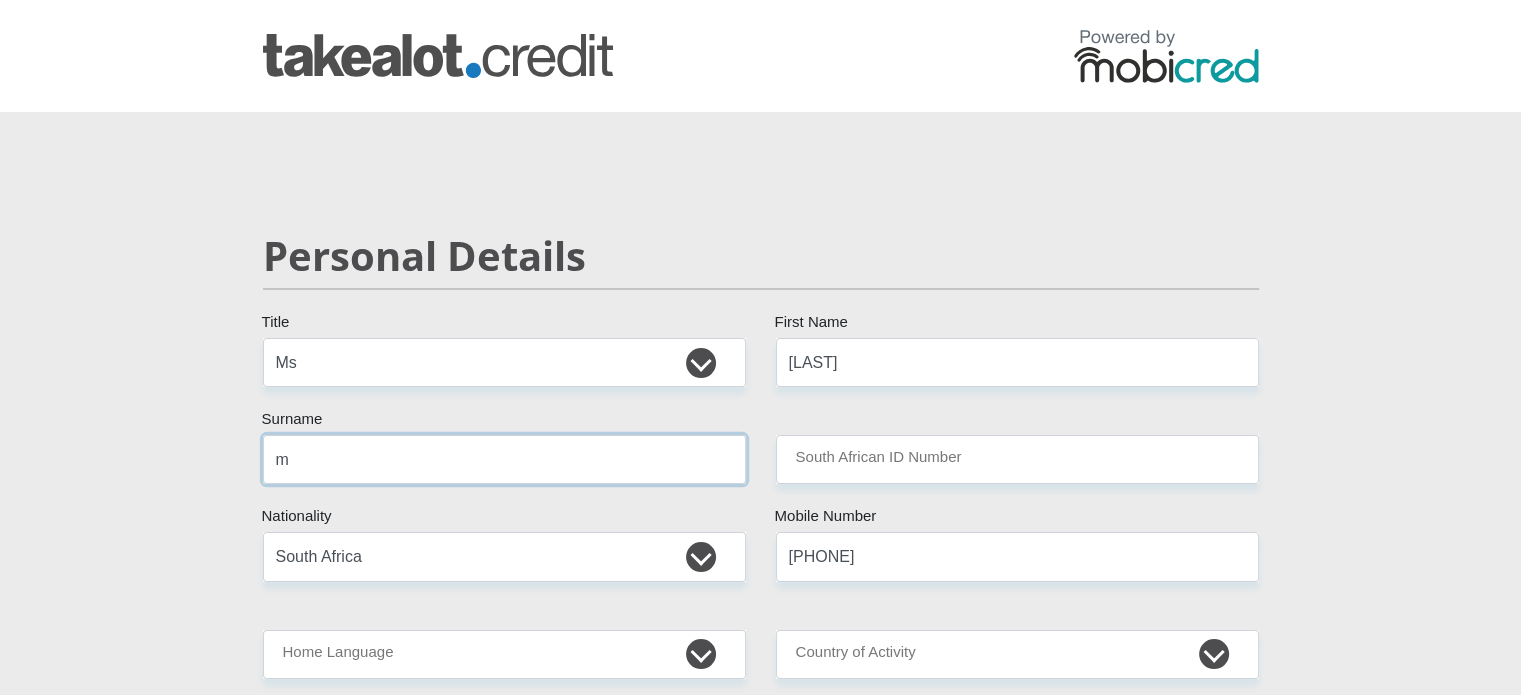 type on "[LAST]" 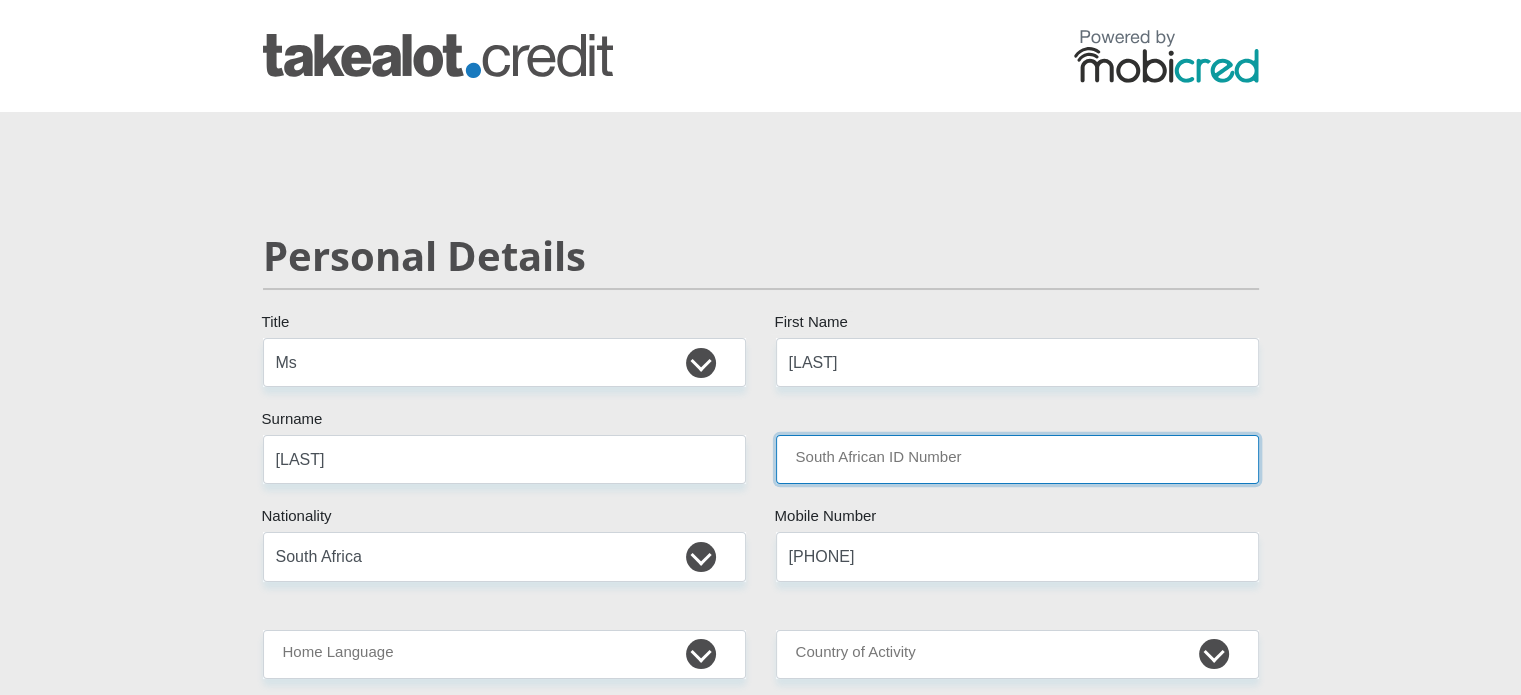 click on "South African ID Number" at bounding box center (1017, 459) 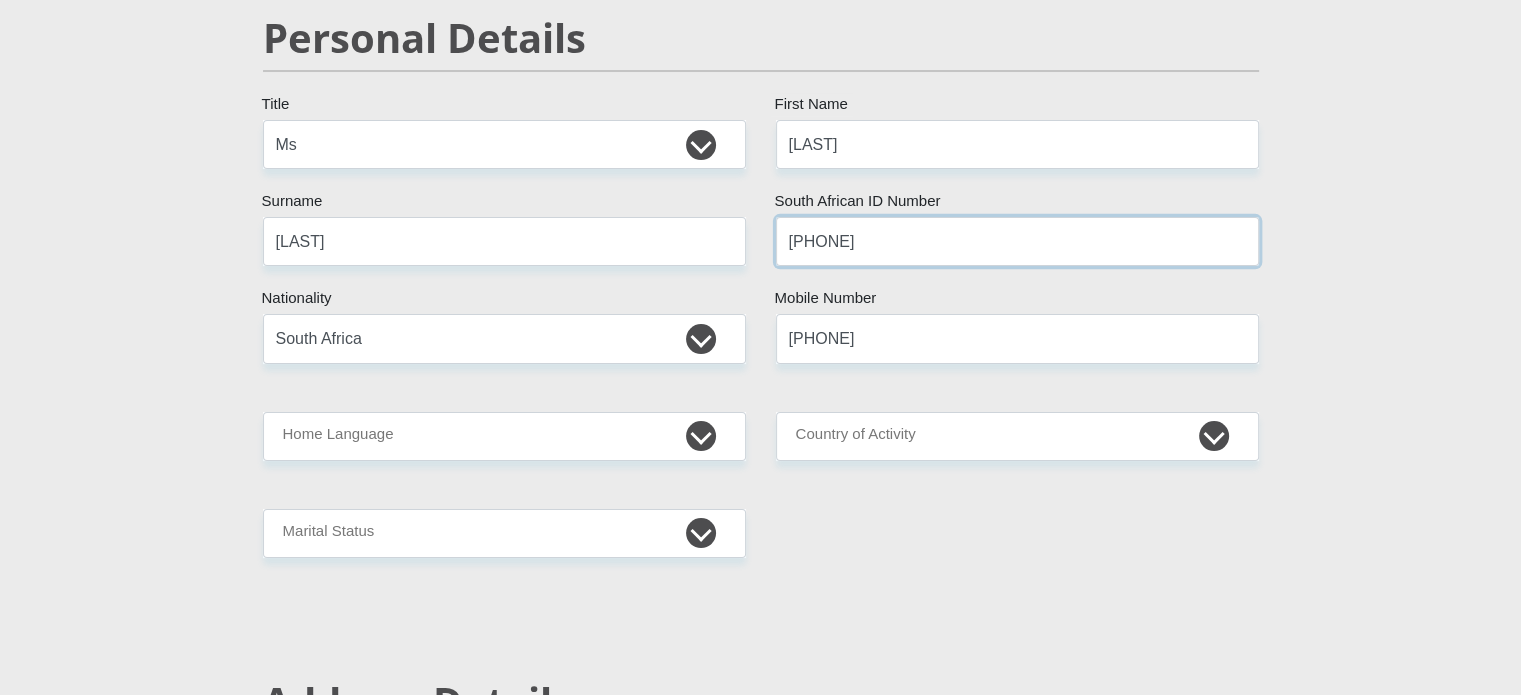 scroll, scrollTop: 210, scrollLeft: 0, axis: vertical 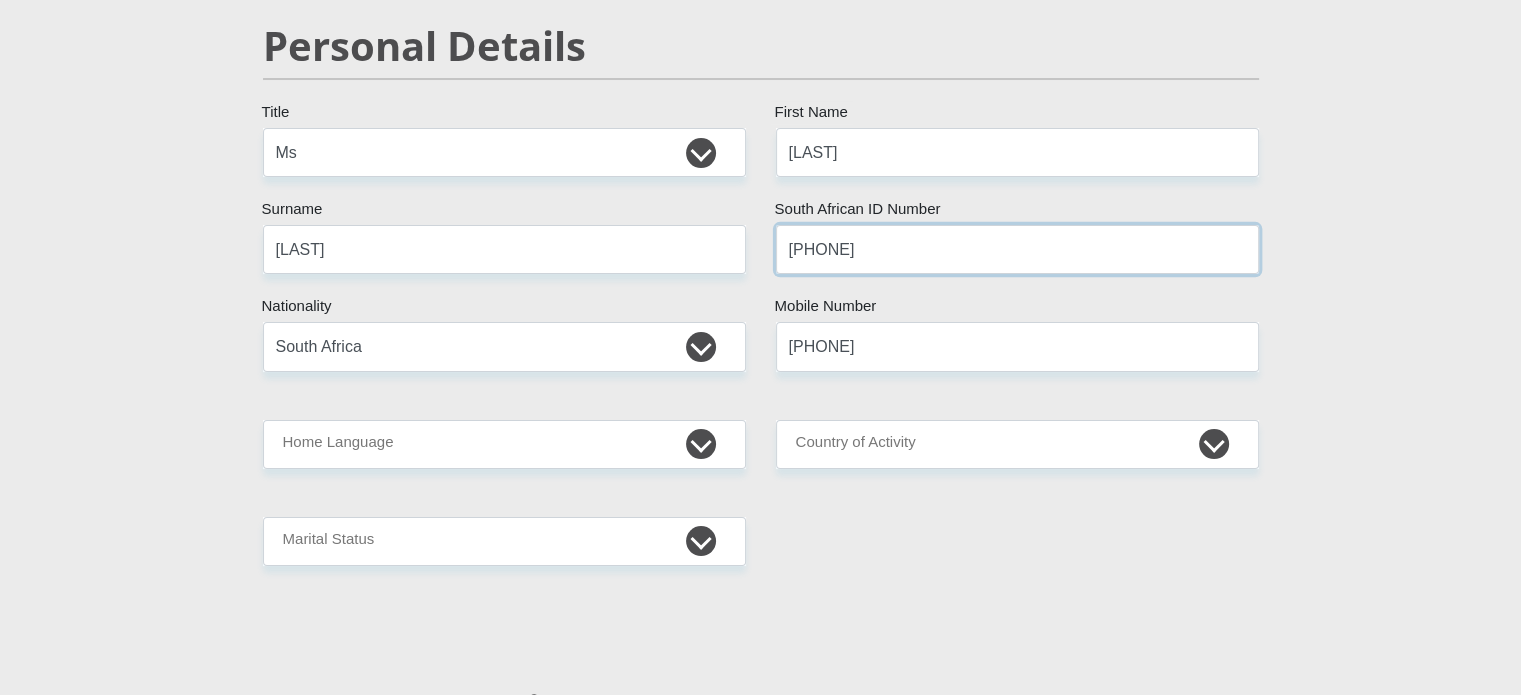 type on "[PHONE]" 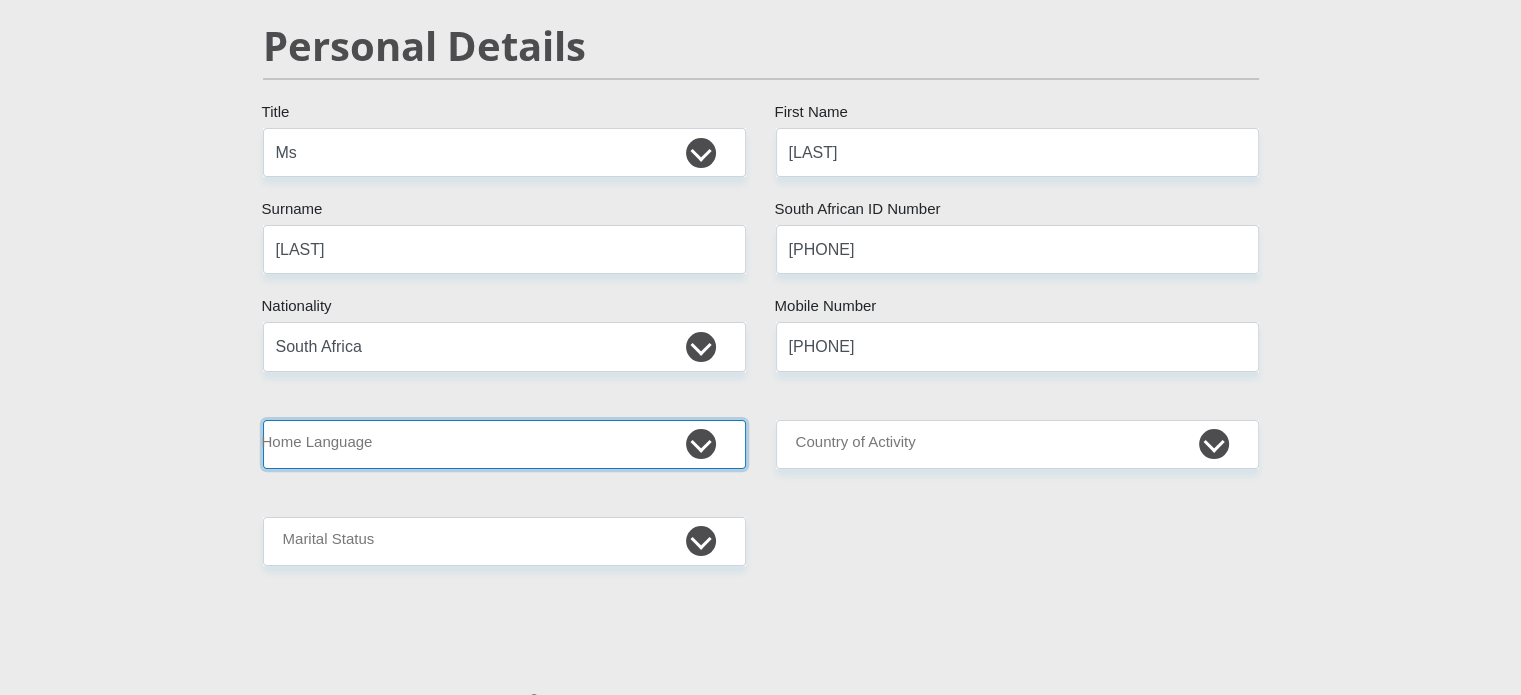 click on "Afrikaans
English
Sepedi
South Ndebele
Southern Sotho
Swati
Tsonga
Tswana
Venda
Xhosa
Zulu
Other" at bounding box center (504, 444) 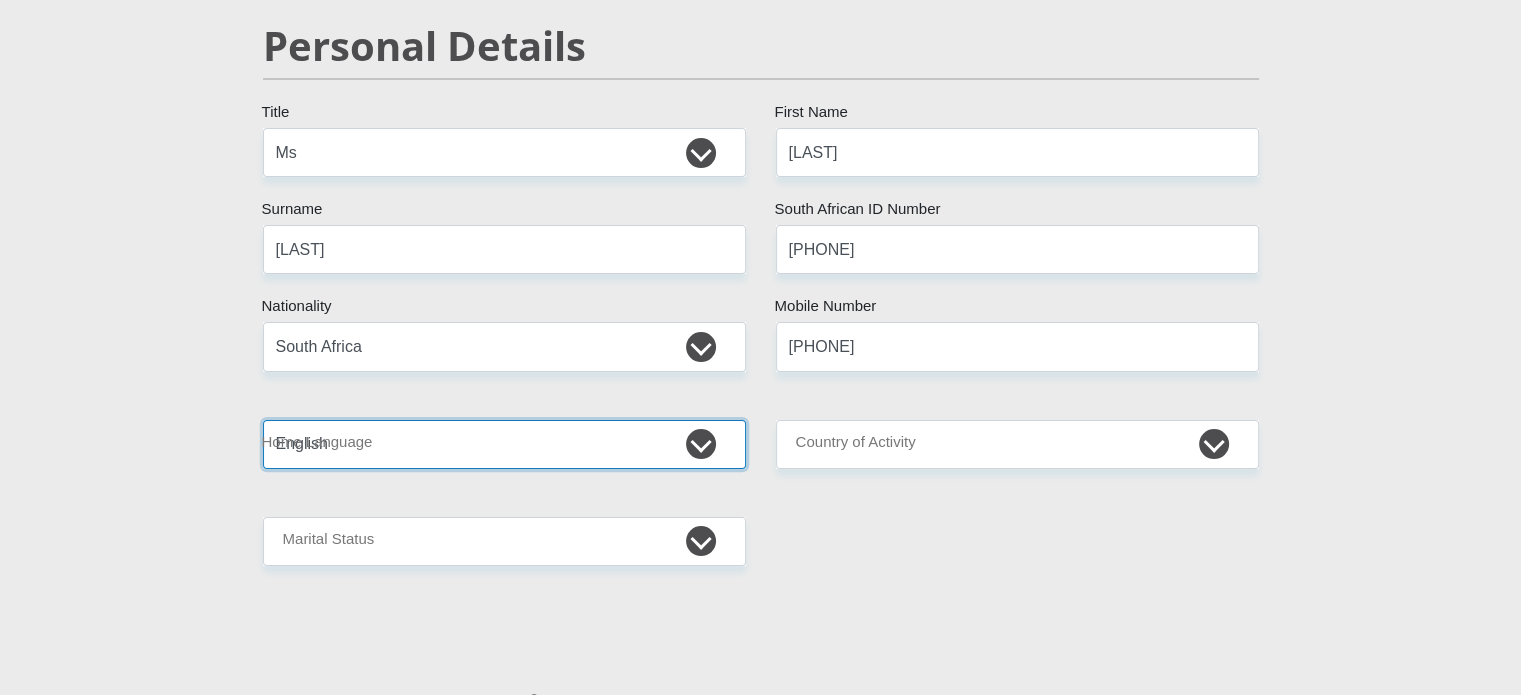 click on "Afrikaans
English
Sepedi
South Ndebele
Southern Sotho
Swati
Tsonga
Tswana
Venda
Xhosa
Zulu
Other" at bounding box center (504, 444) 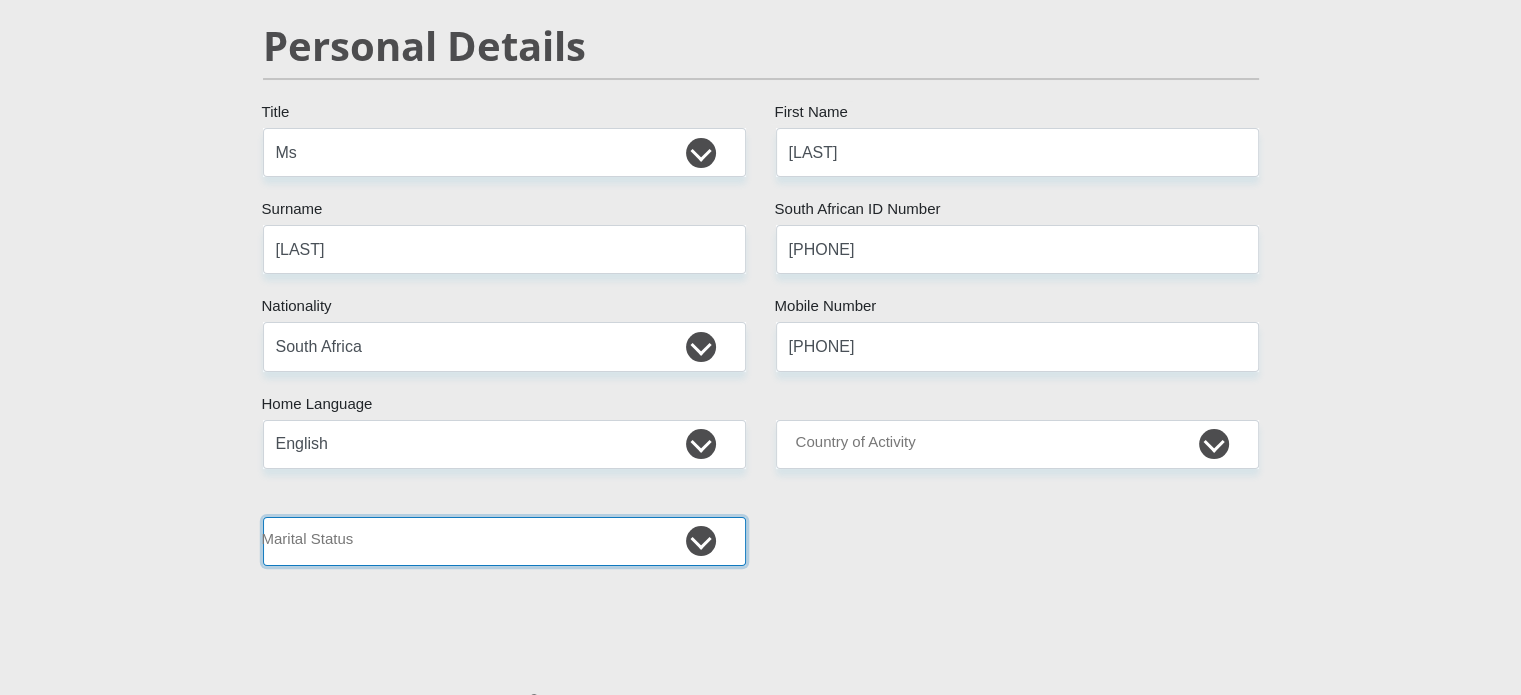 click on "Married ANC
Single
Divorced
Widowed
Married COP or Customary Law" at bounding box center (504, 541) 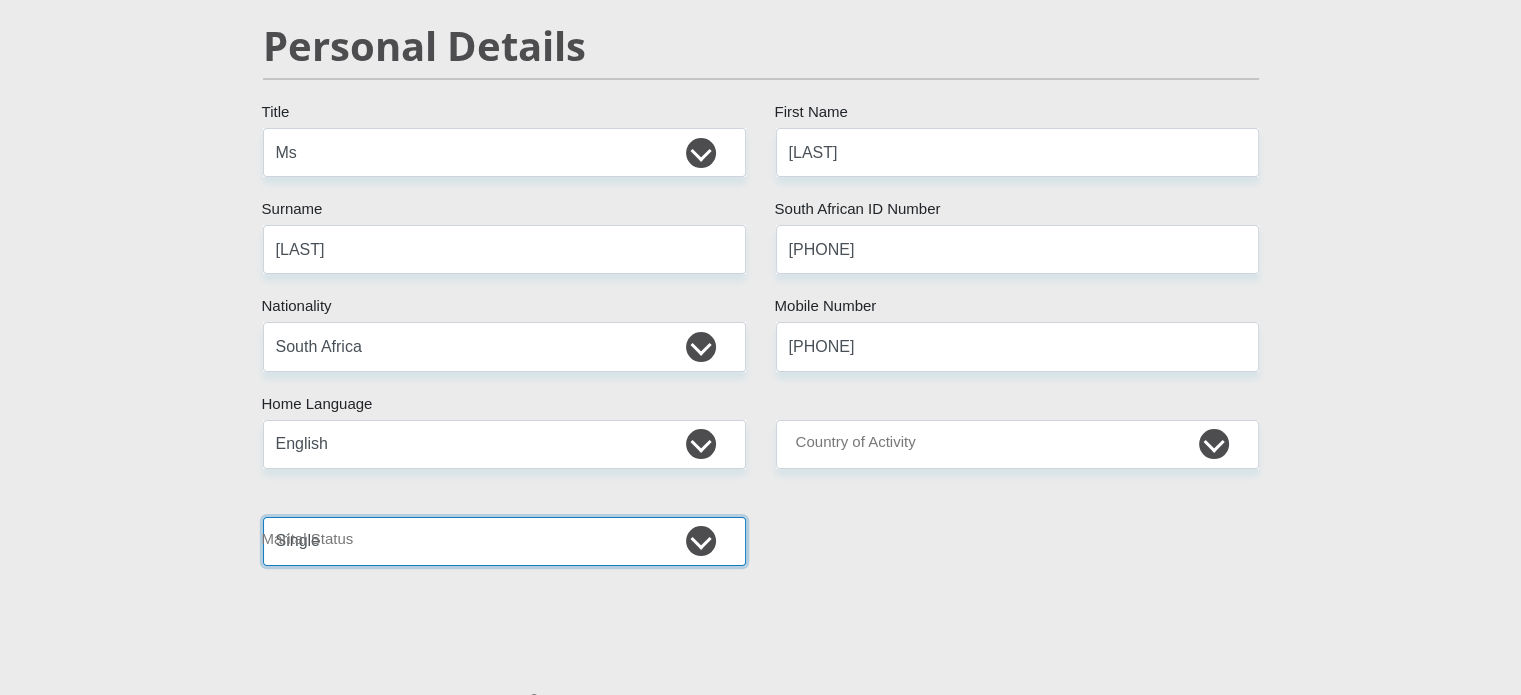 click on "Married ANC
Single
Divorced
Widowed
Married COP or Customary Law" at bounding box center (504, 541) 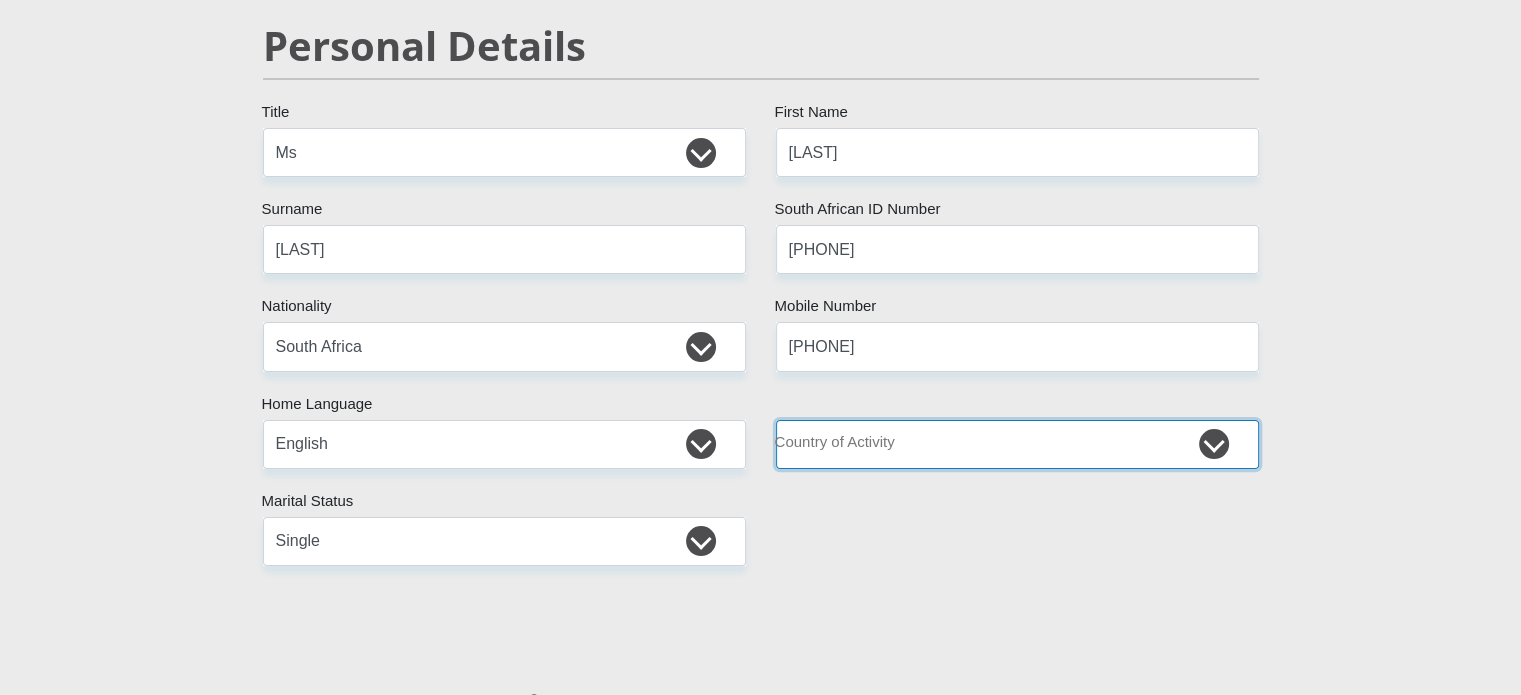 click on "South Africa
Afghanistan
Aland Islands
Albania
Algeria
America Samoa
American Virgin Islands
Andorra
Angola
Anguilla
Antarctica
Antigua and Barbuda
Argentina
Armenia
Aruba
Ascension Island
Australia
Austria
Azerbaijan
Chad" at bounding box center (1017, 444) 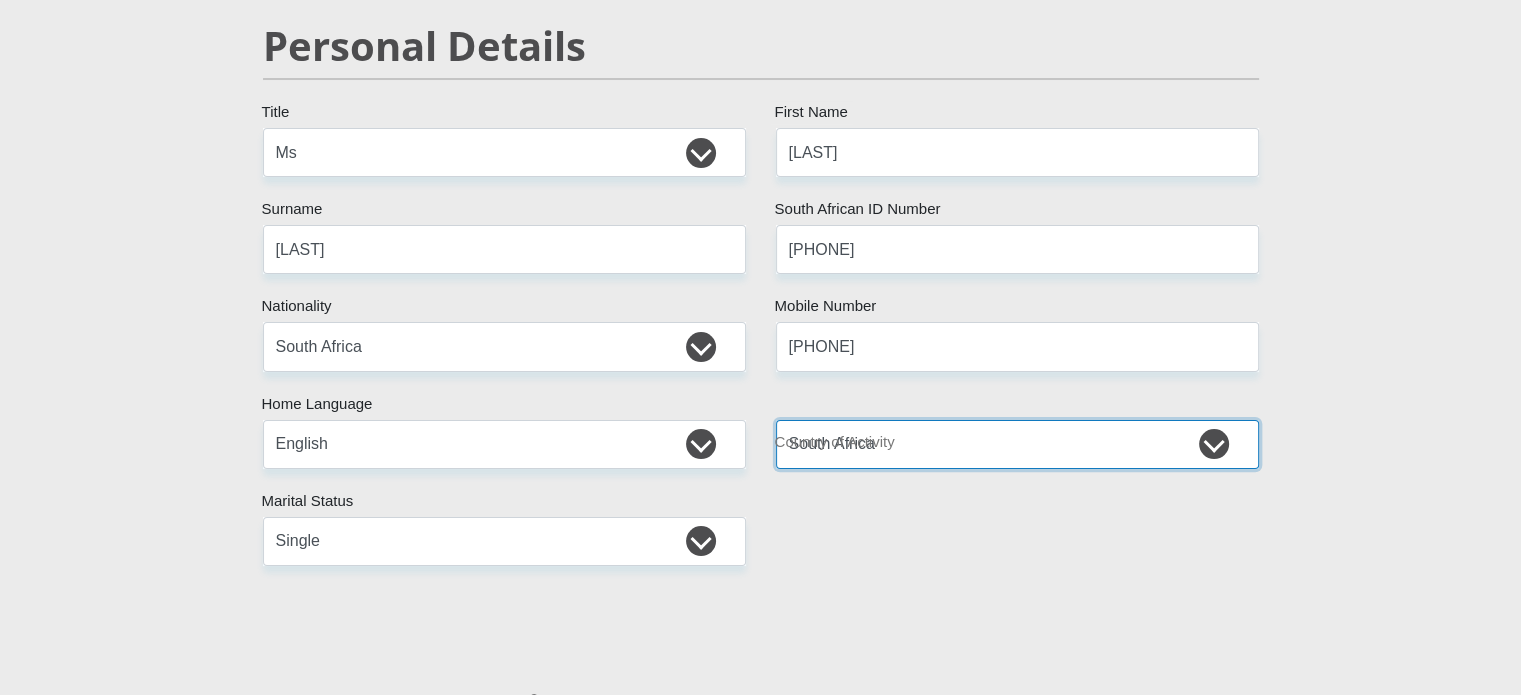 click on "South Africa
Afghanistan
Aland Islands
Albania
Algeria
America Samoa
American Virgin Islands
Andorra
Angola
Anguilla
Antarctica
Antigua and Barbuda
Argentina
Armenia
Aruba
Ascension Island
Australia
Austria
Azerbaijan
Chad" at bounding box center (1017, 444) 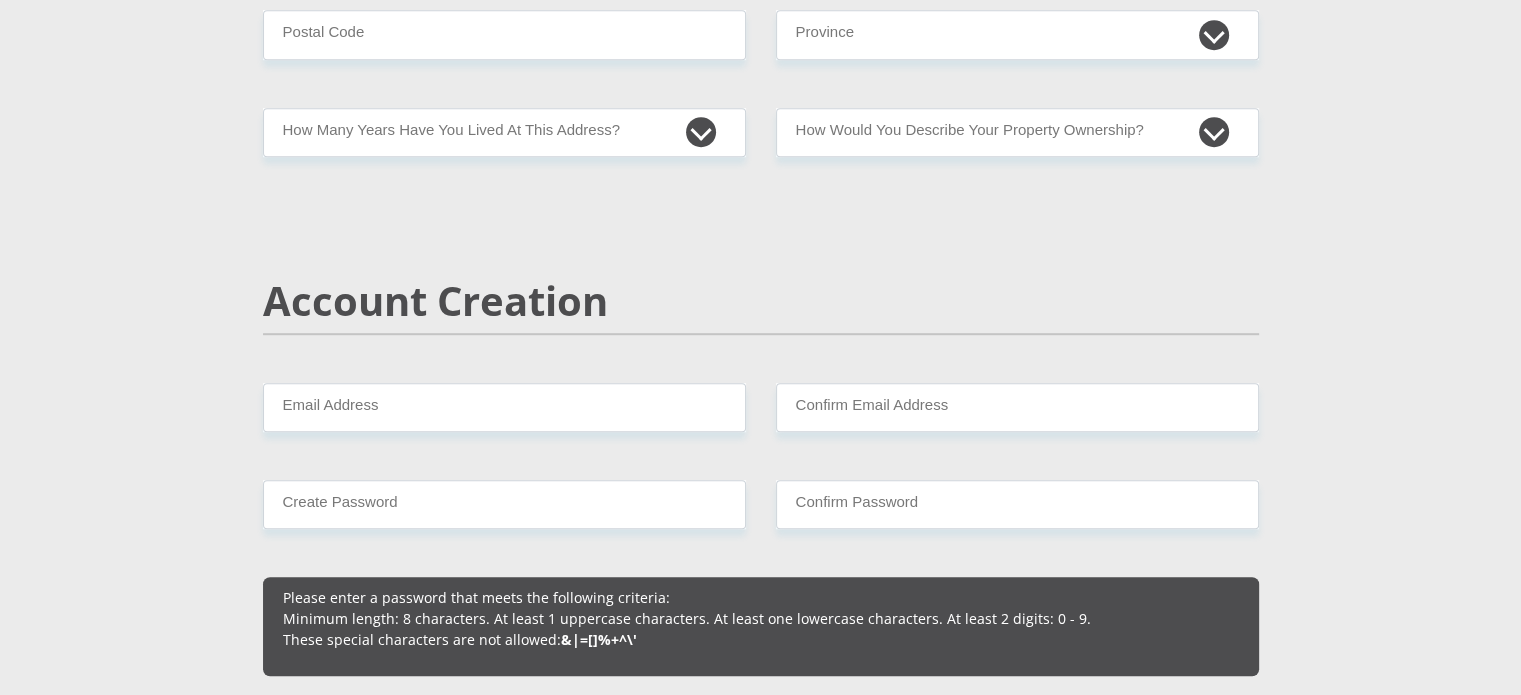 scroll, scrollTop: 1202, scrollLeft: 0, axis: vertical 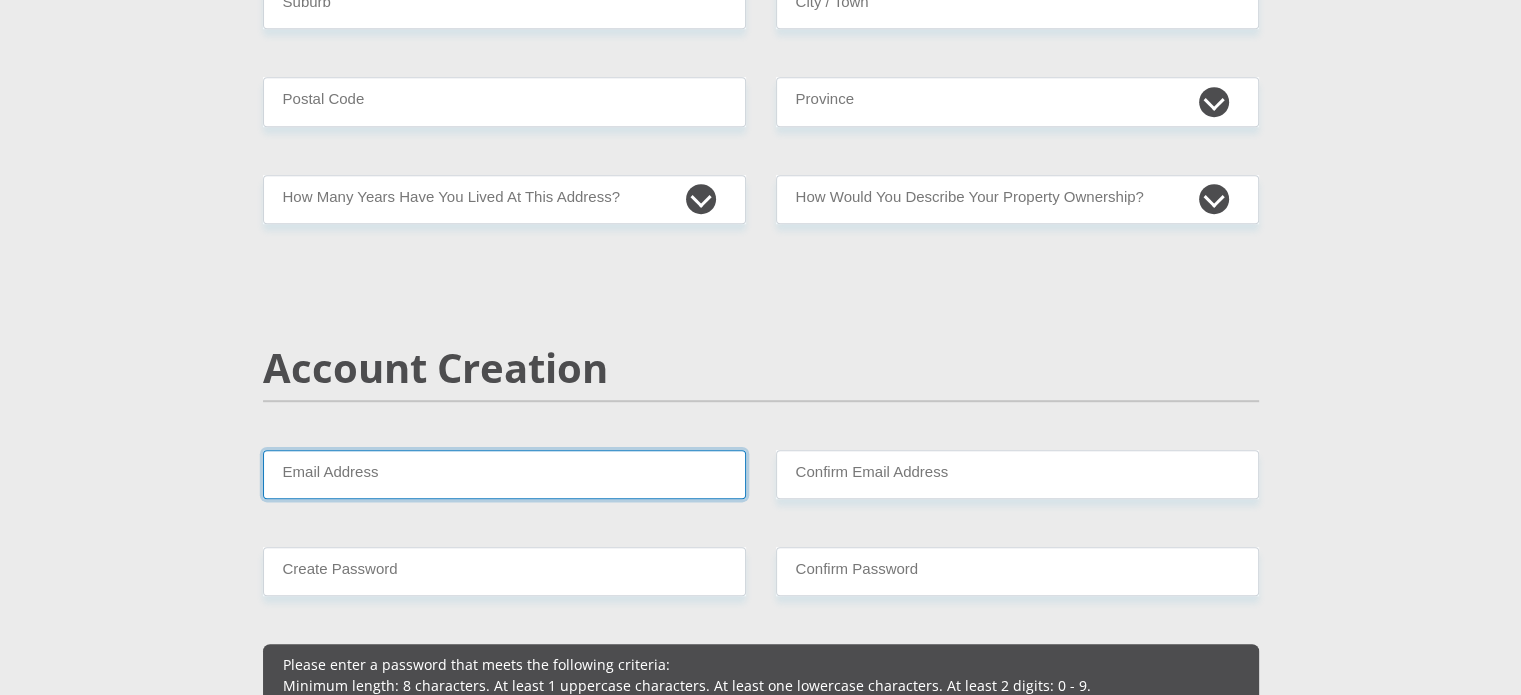 click on "Email Address" at bounding box center [504, 474] 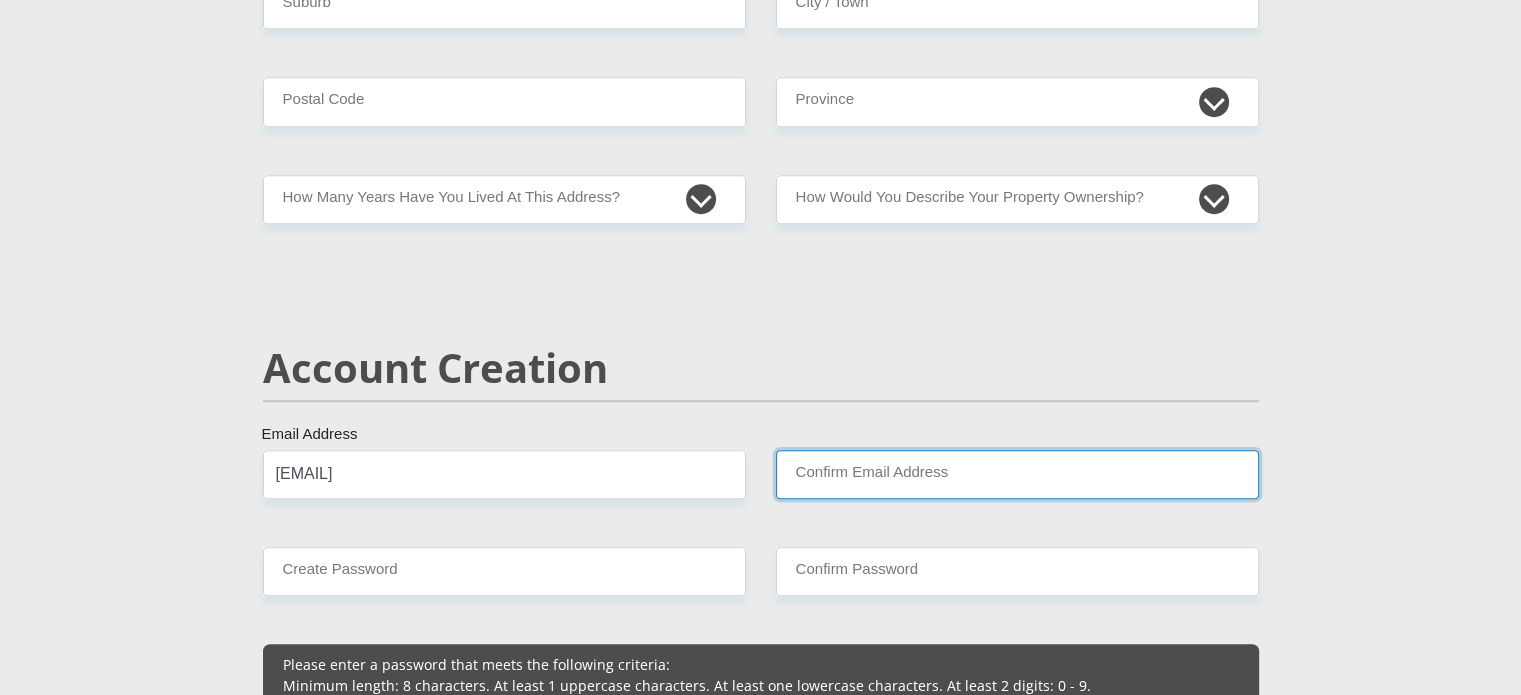 type on "[EMAIL]" 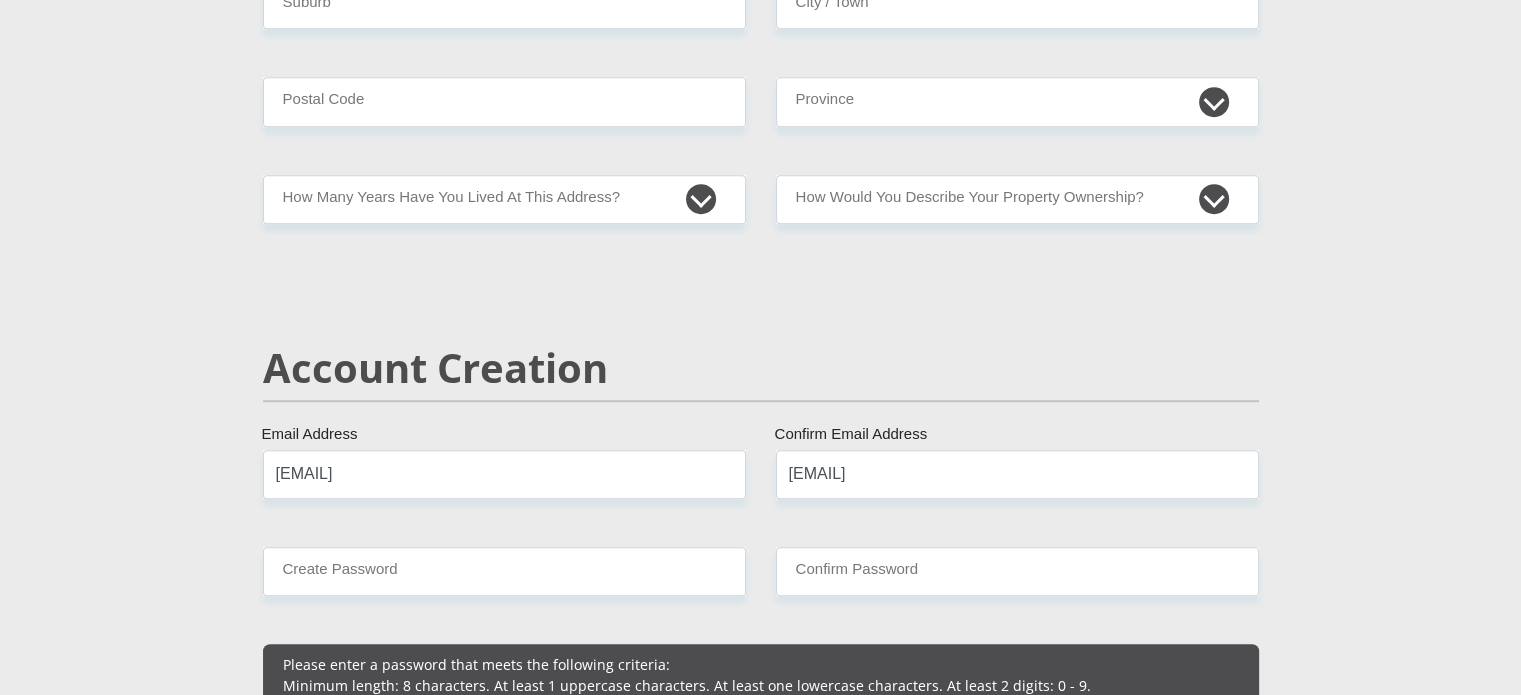 type 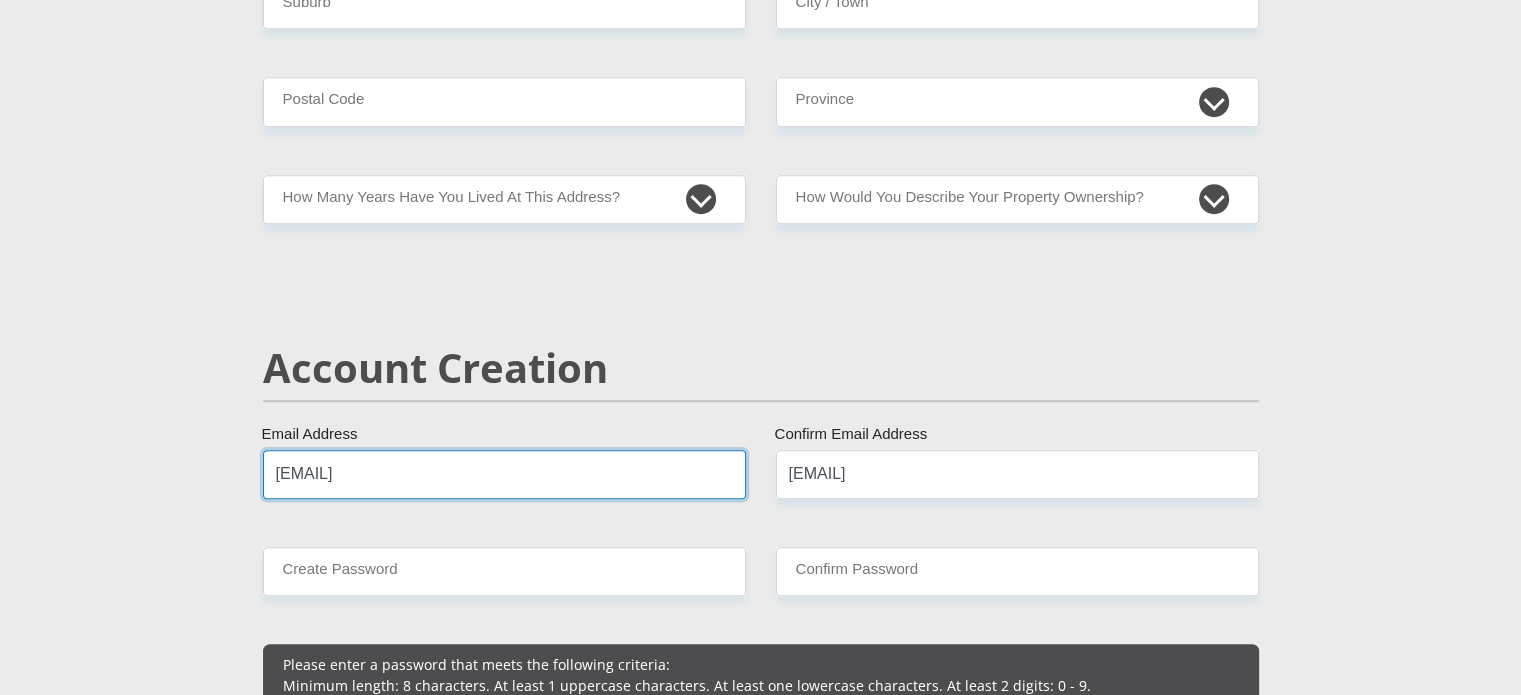 type 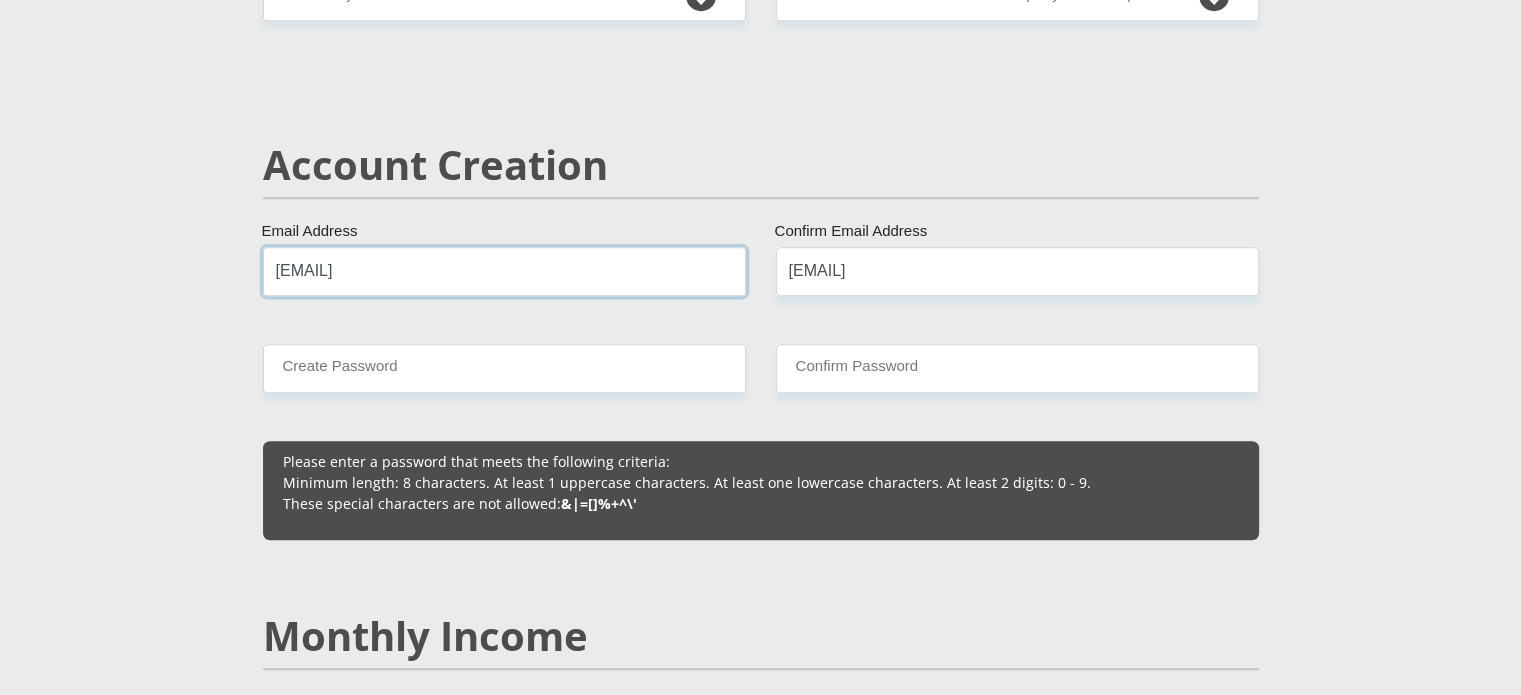 scroll, scrollTop: 1376, scrollLeft: 0, axis: vertical 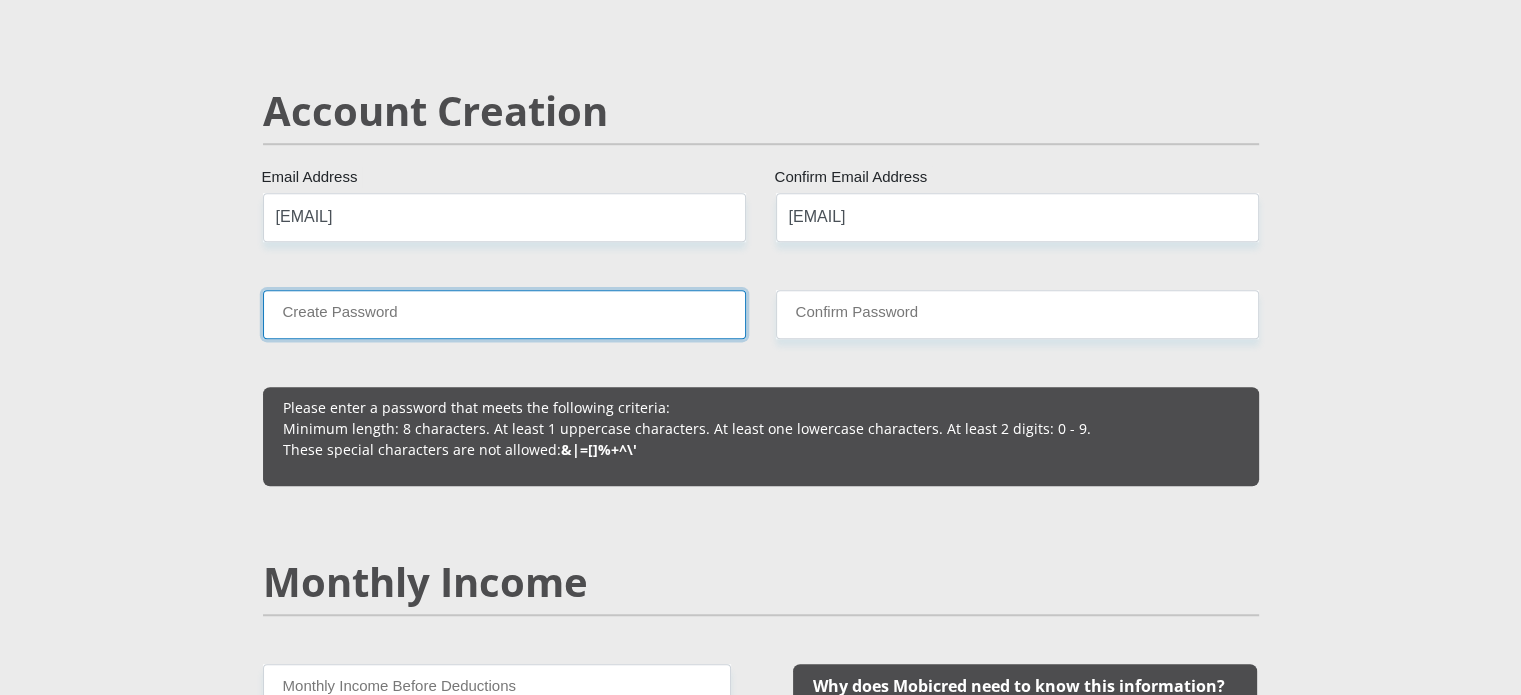 click on "Create Password" at bounding box center [504, 314] 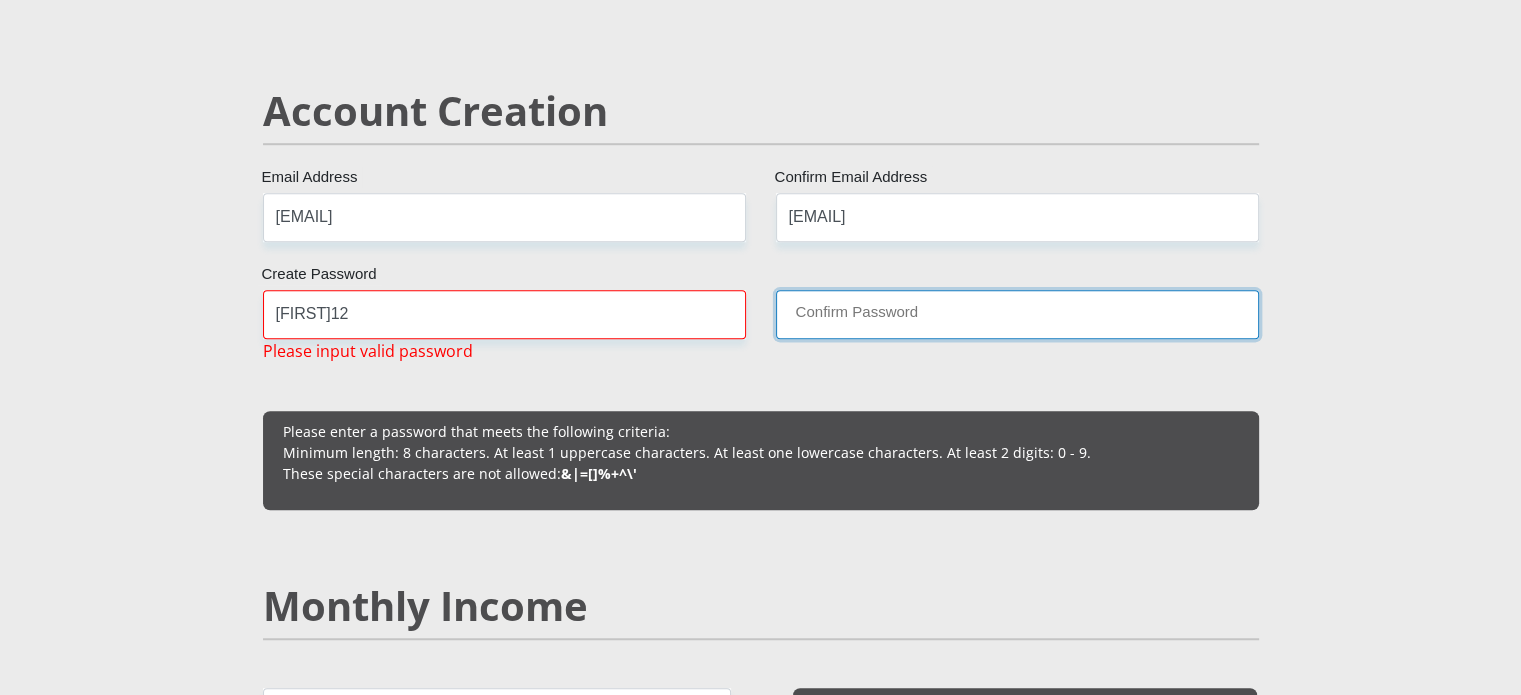 click on "Confirm Password" at bounding box center [1017, 314] 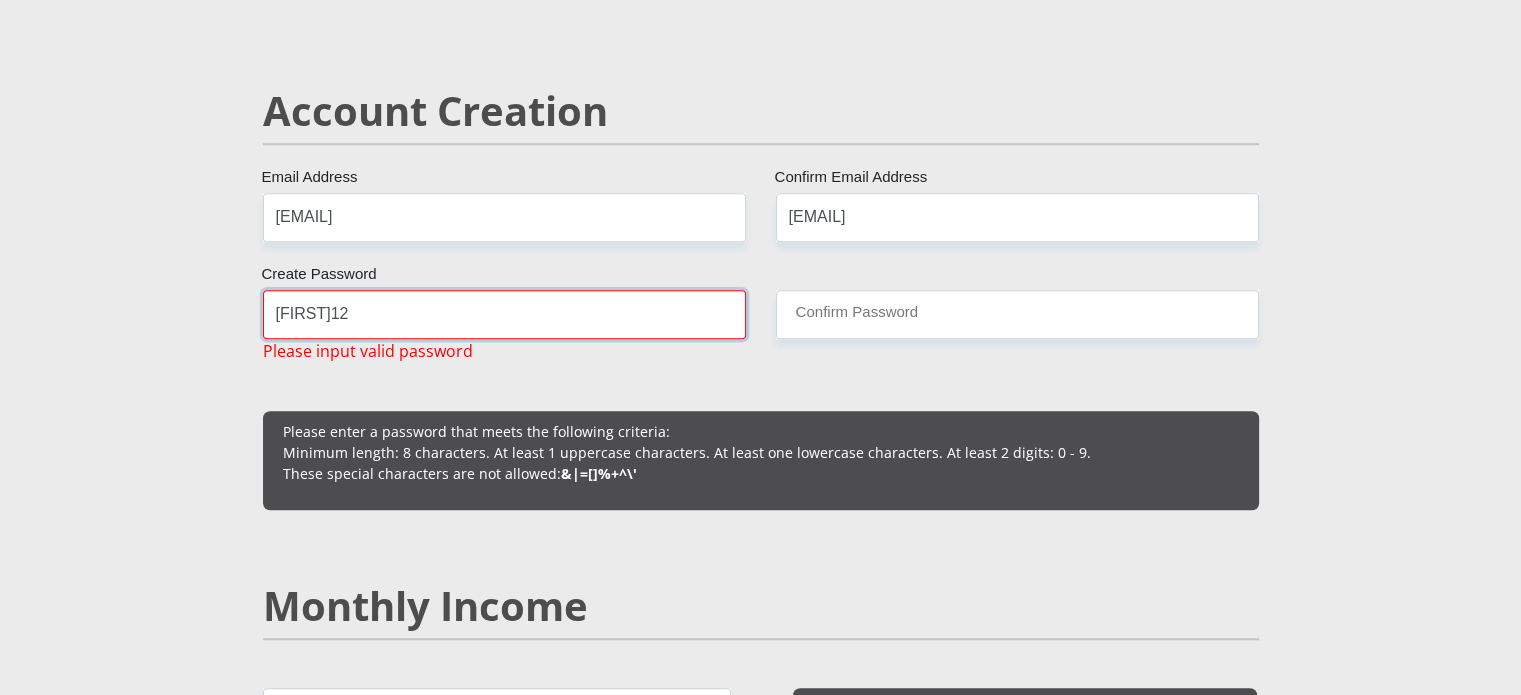 click on "[FIRST]12" at bounding box center (504, 314) 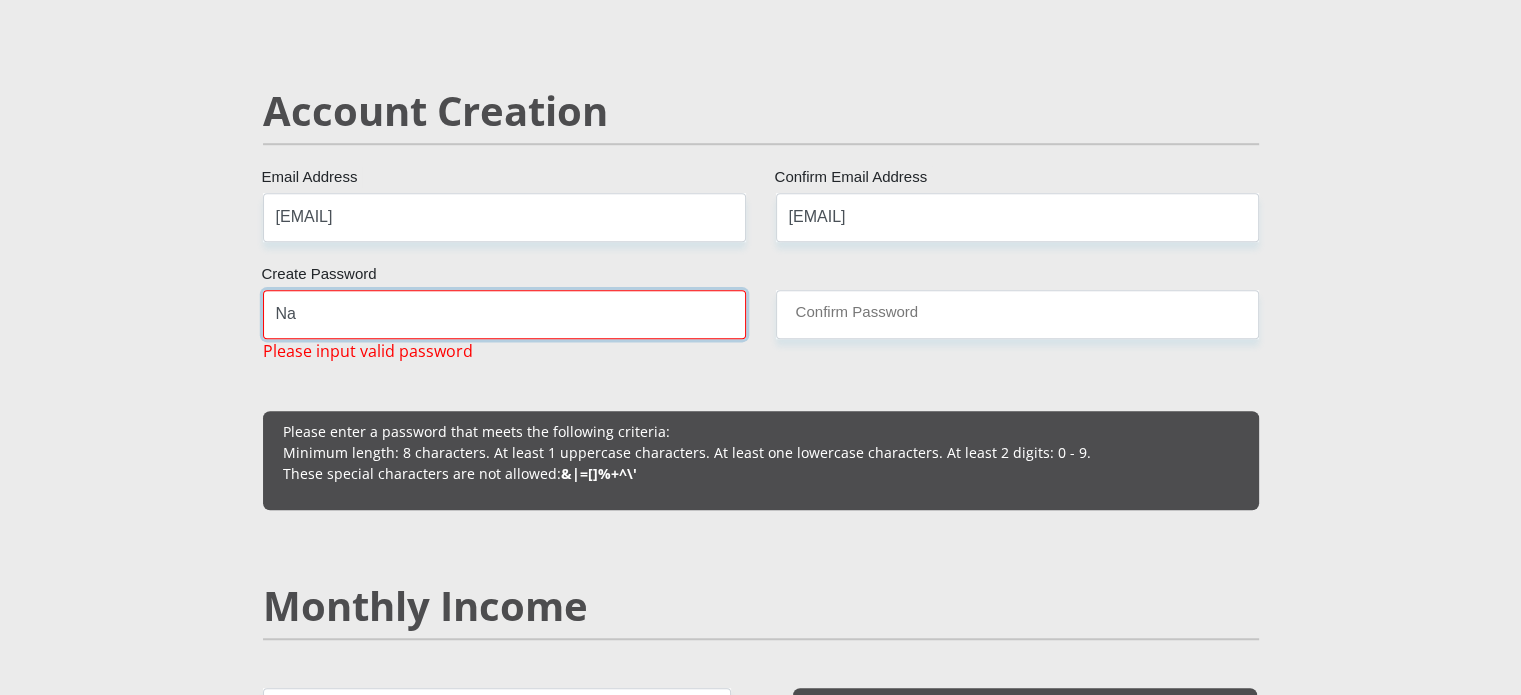 type on "N" 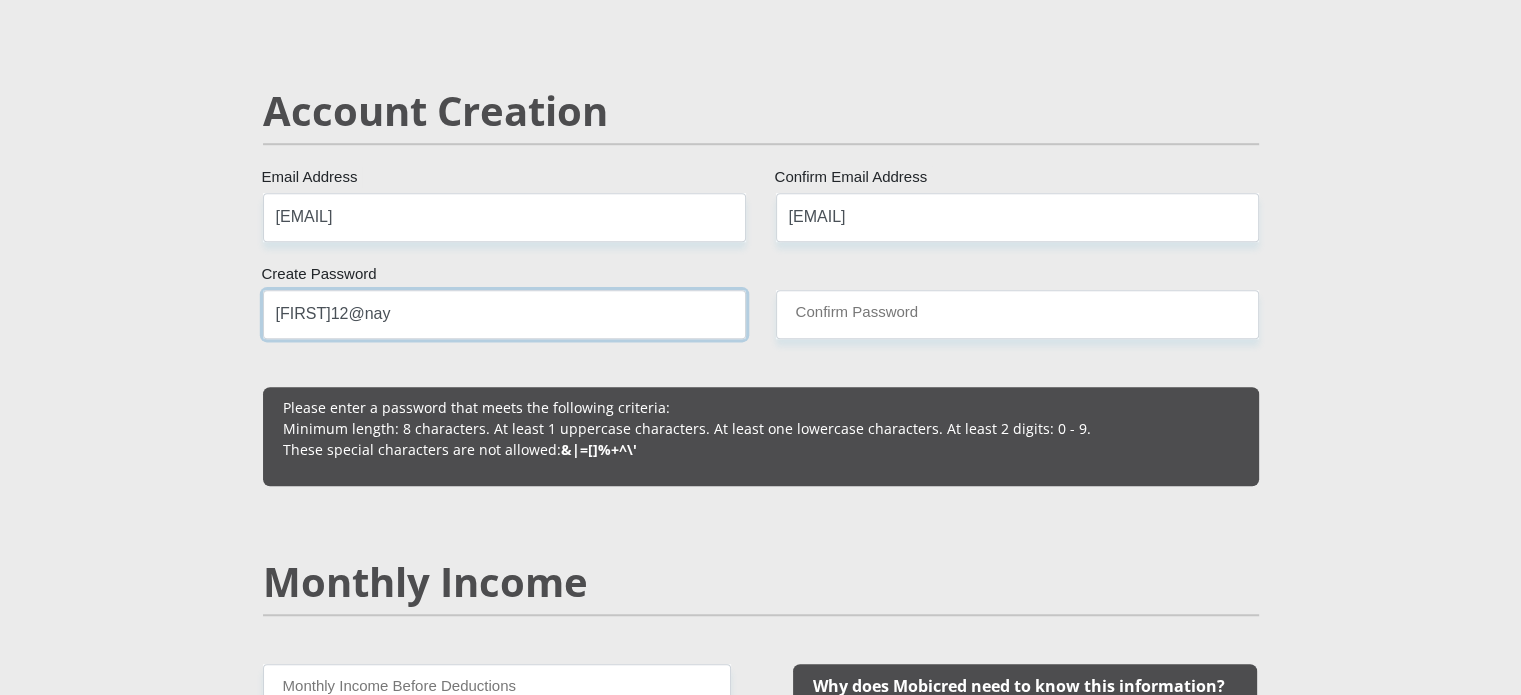 type on "[FIRST]12@nay" 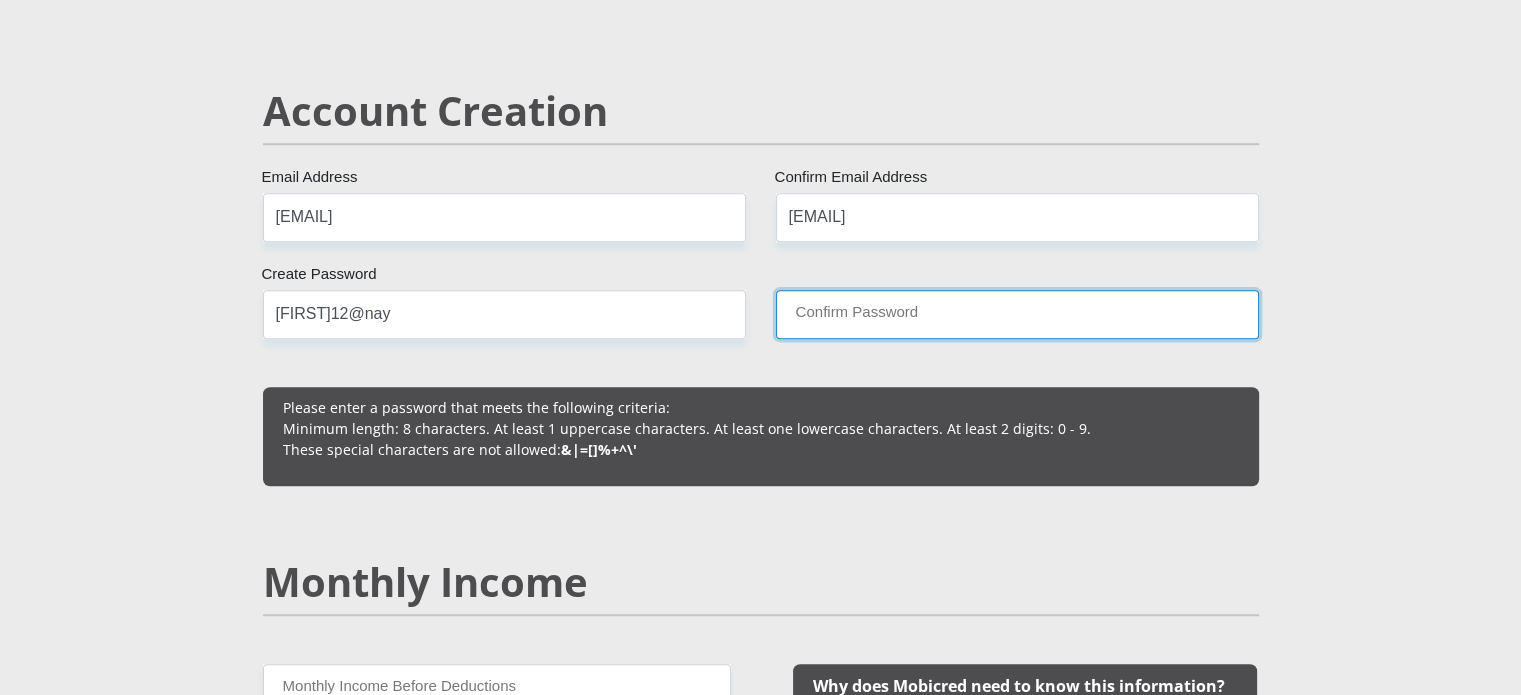 click on "Confirm Password" at bounding box center [1017, 314] 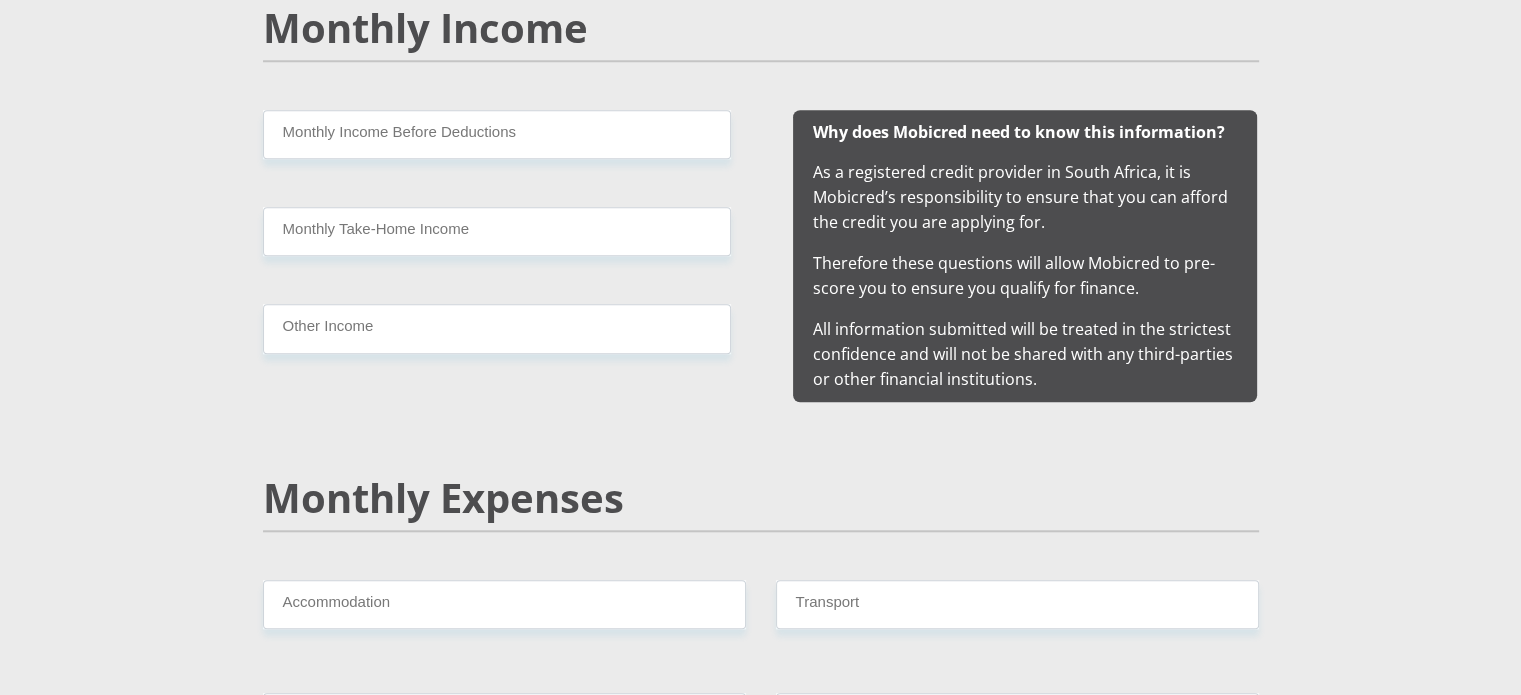 scroll, scrollTop: 1953, scrollLeft: 0, axis: vertical 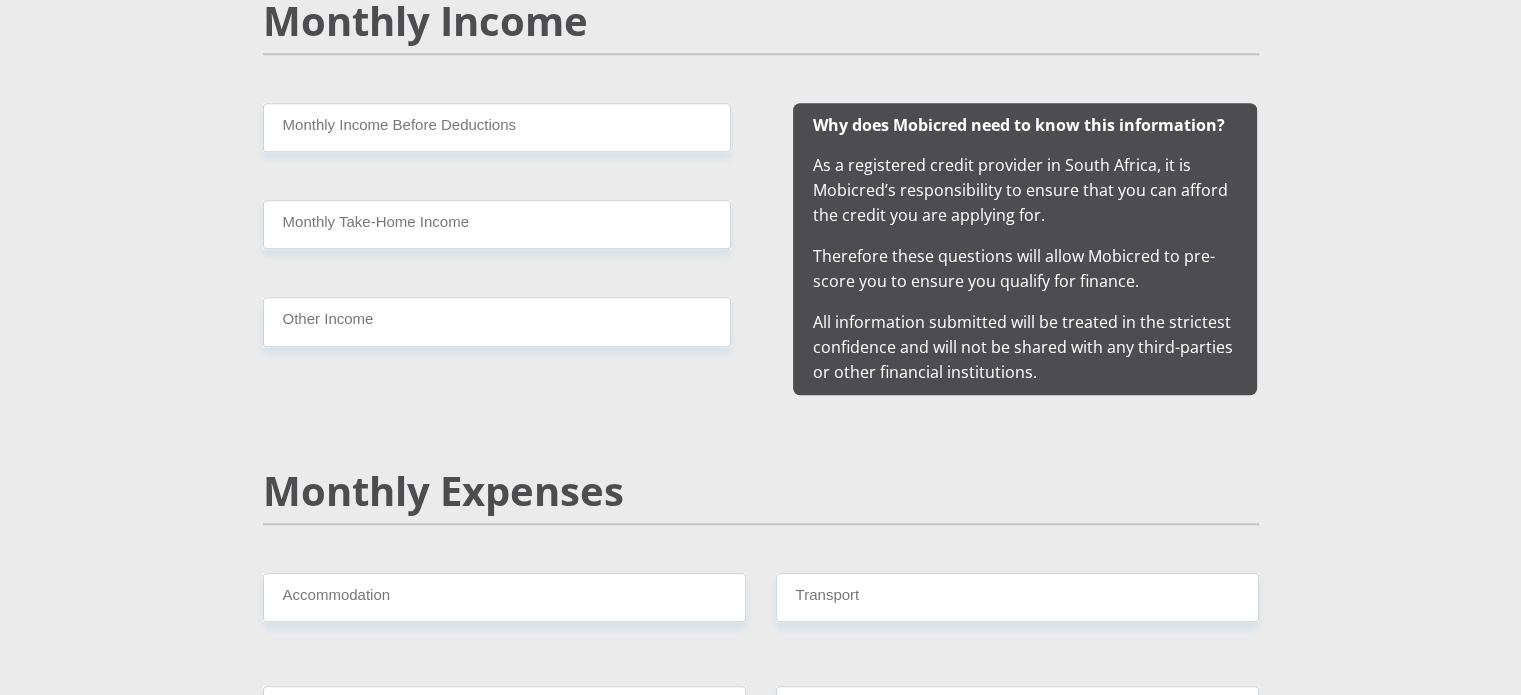 type on "[FIRST]12@nay" 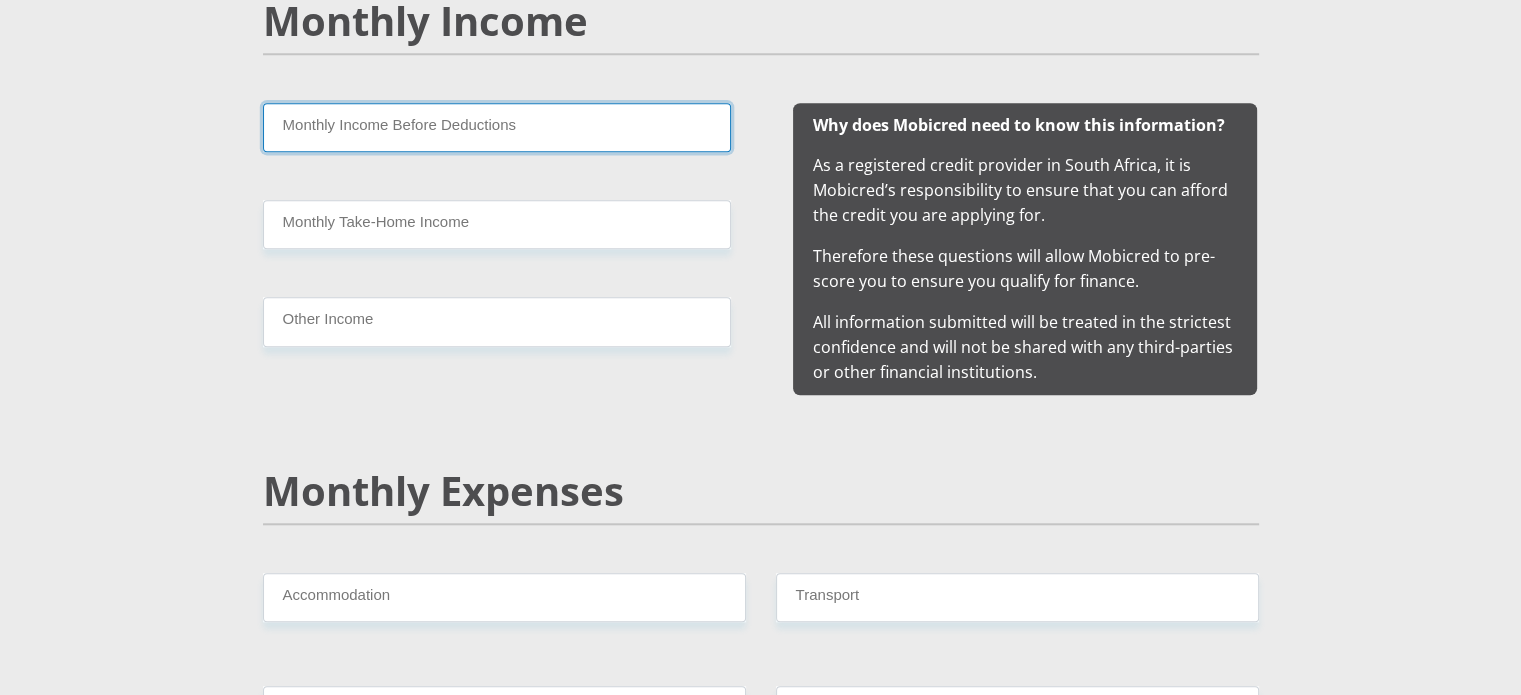 click on "Monthly Income Before Deductions" at bounding box center (497, 127) 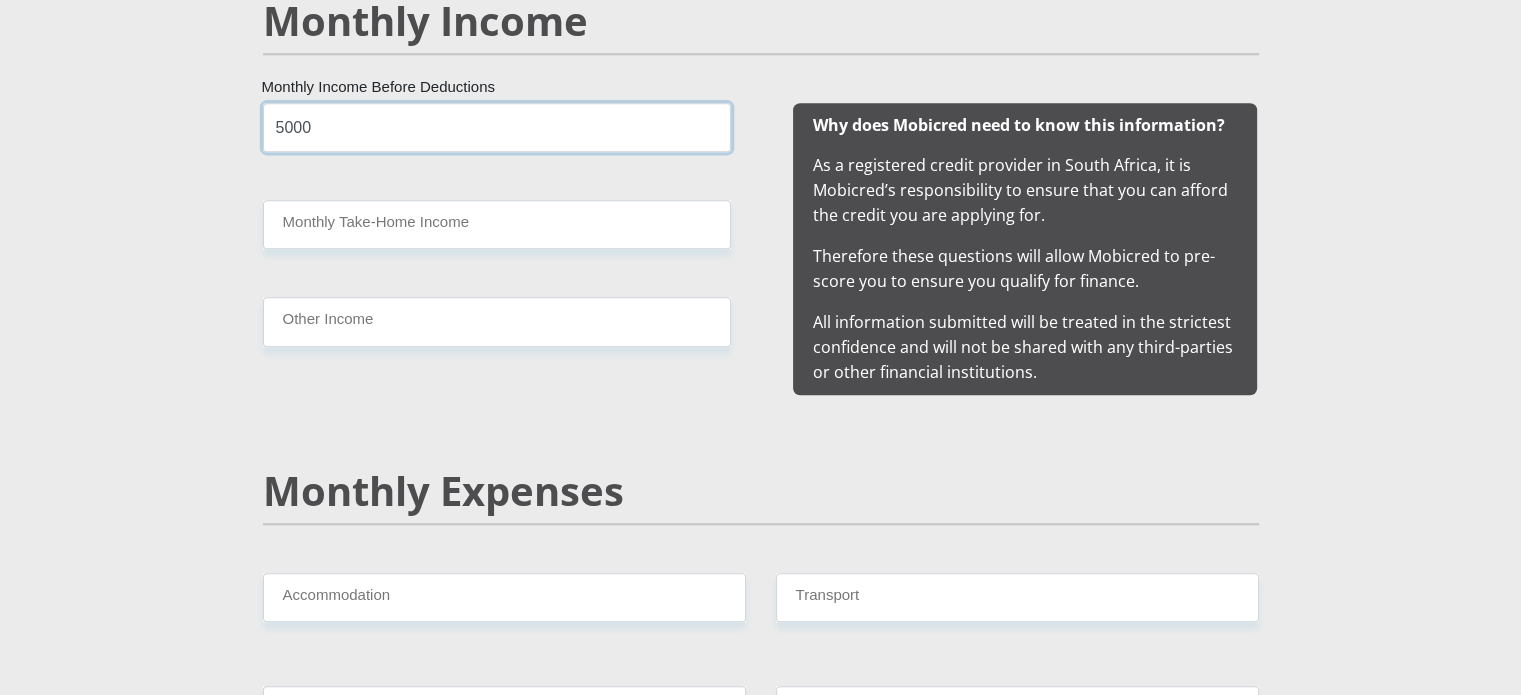 type on "5000" 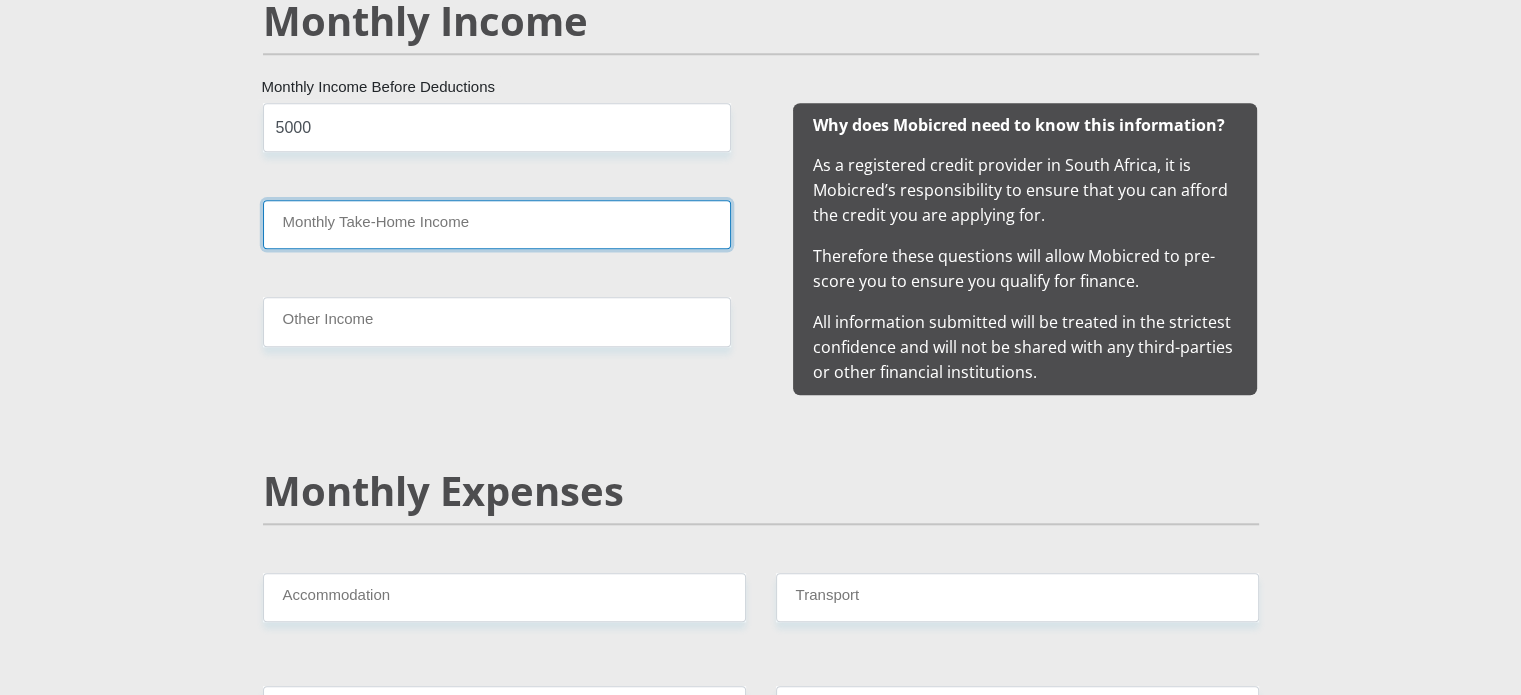 click on "Monthly Take-Home Income" at bounding box center (497, 224) 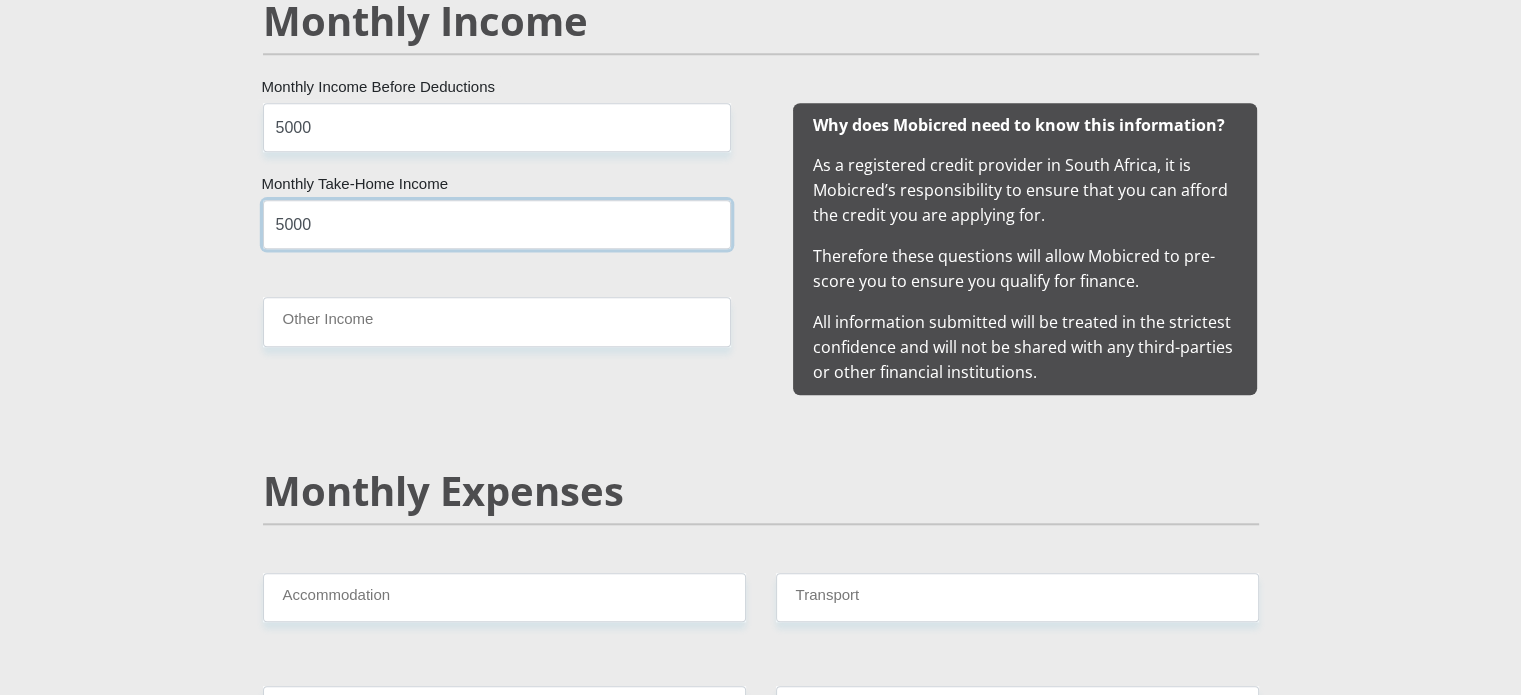 type on "5000" 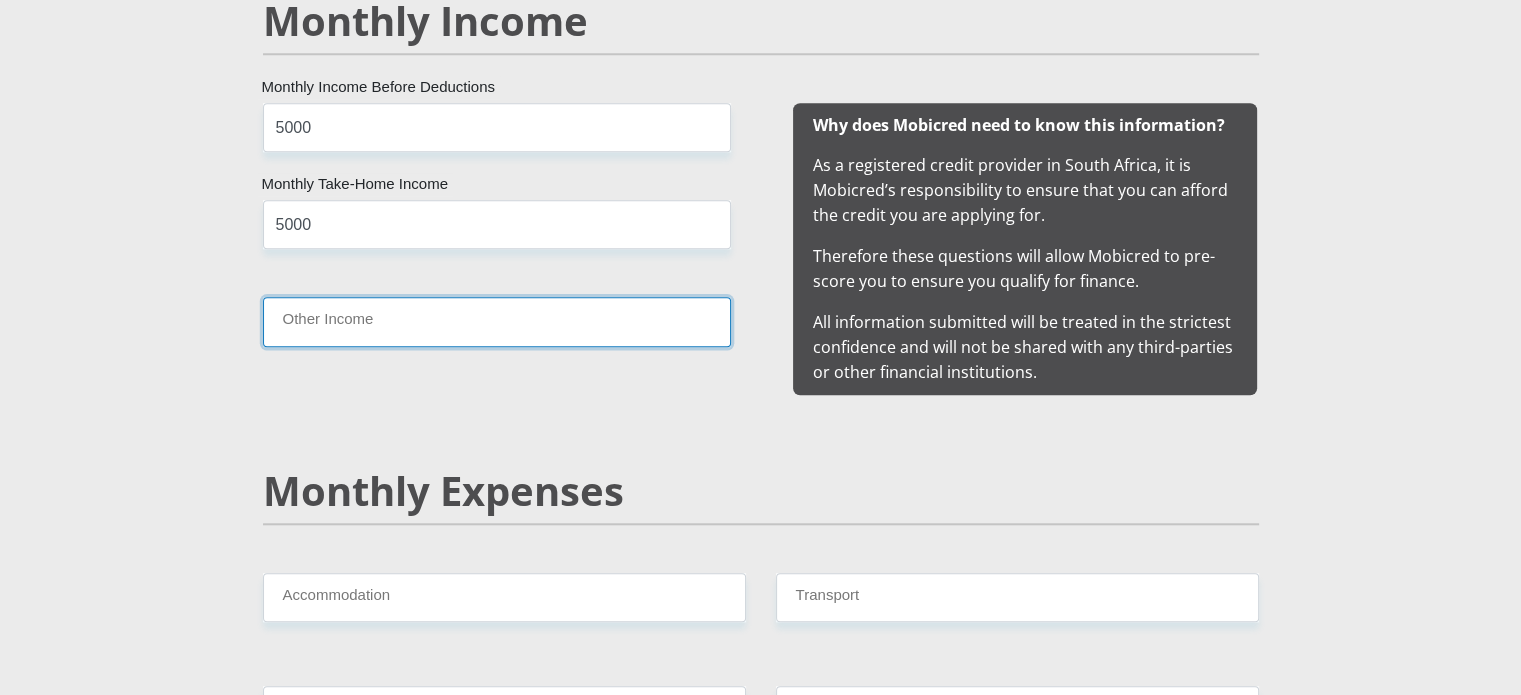 click on "Other Income" at bounding box center (497, 321) 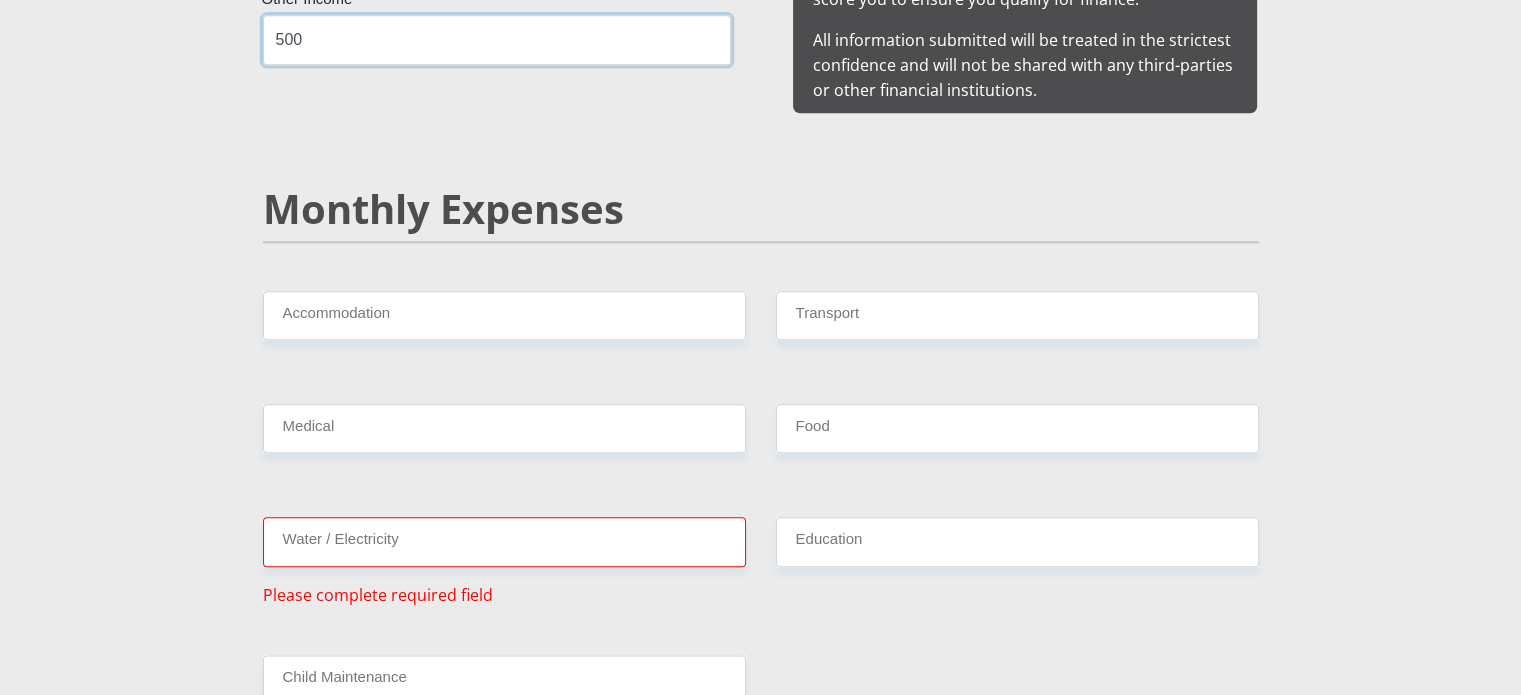 scroll, scrollTop: 2296, scrollLeft: 0, axis: vertical 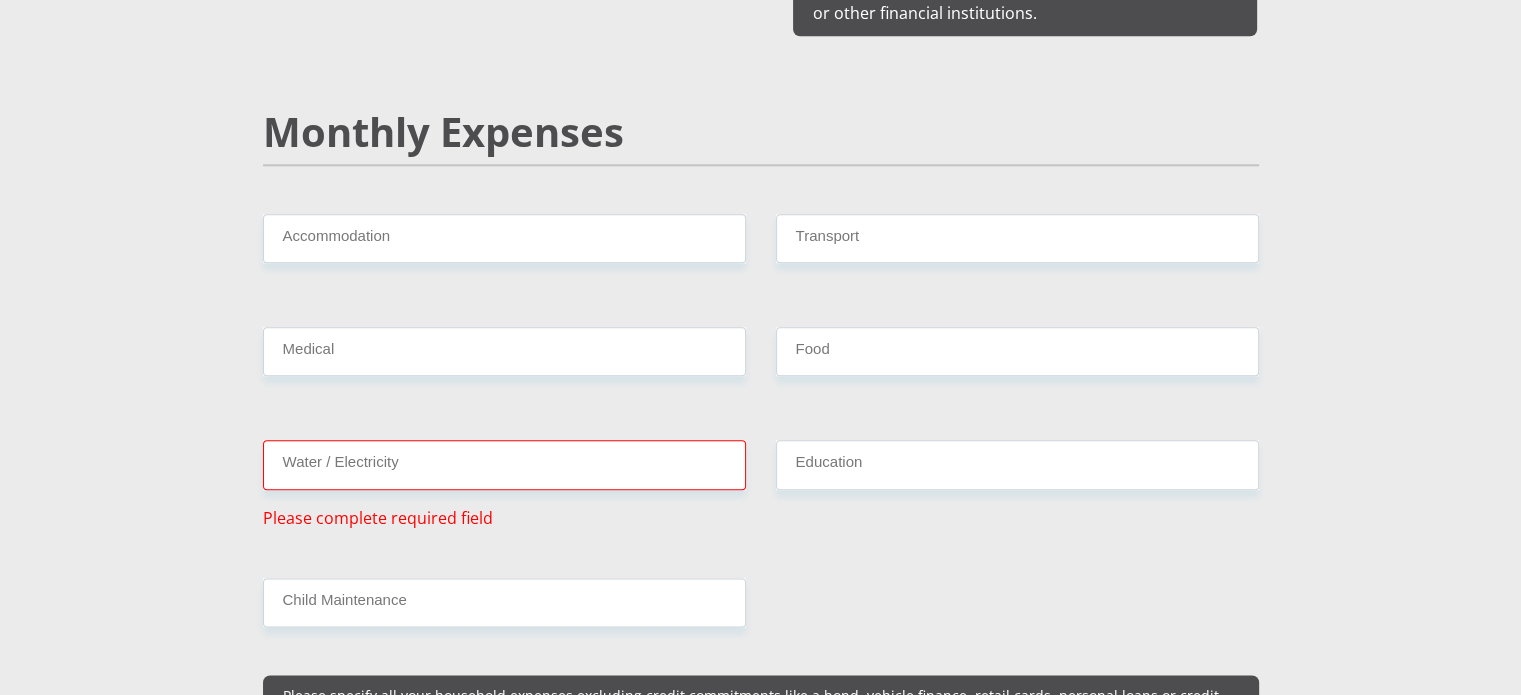 type on "500" 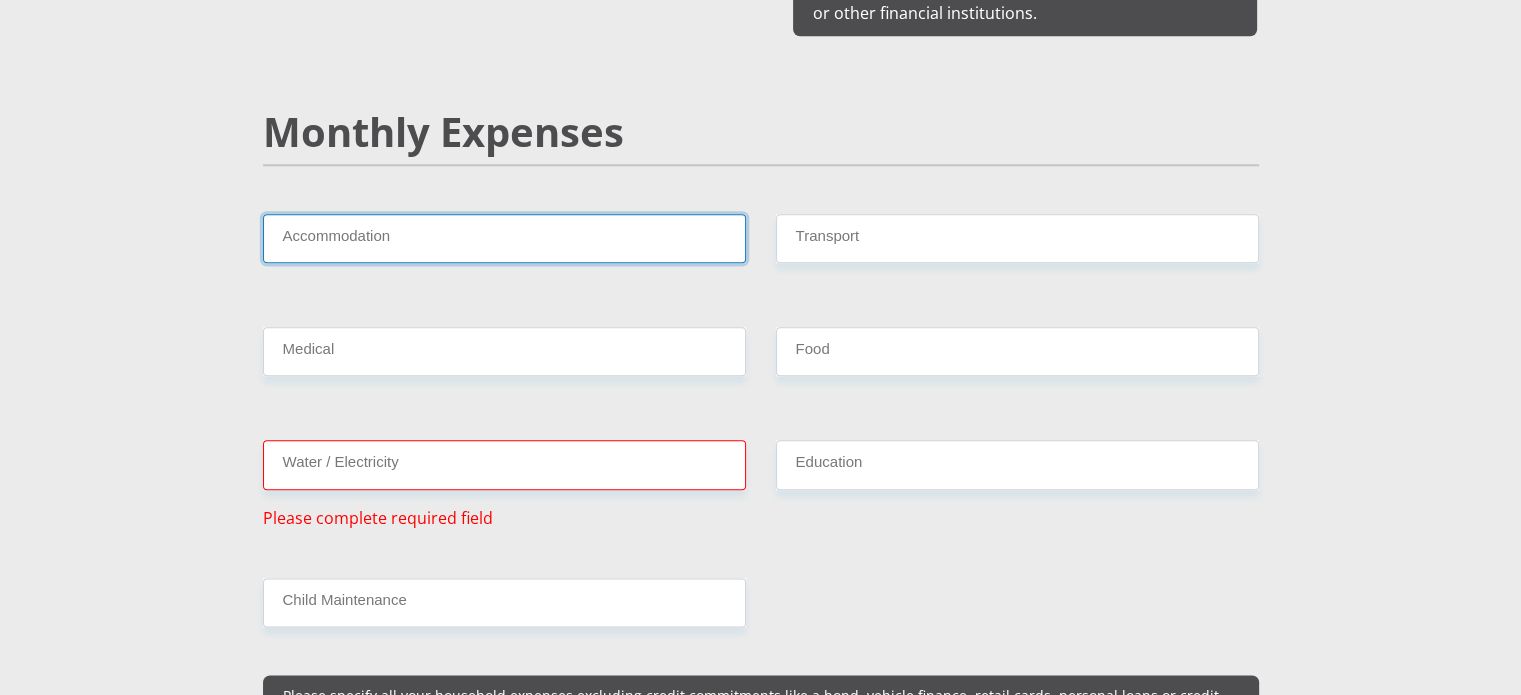 click on "Accommodation" at bounding box center [504, 238] 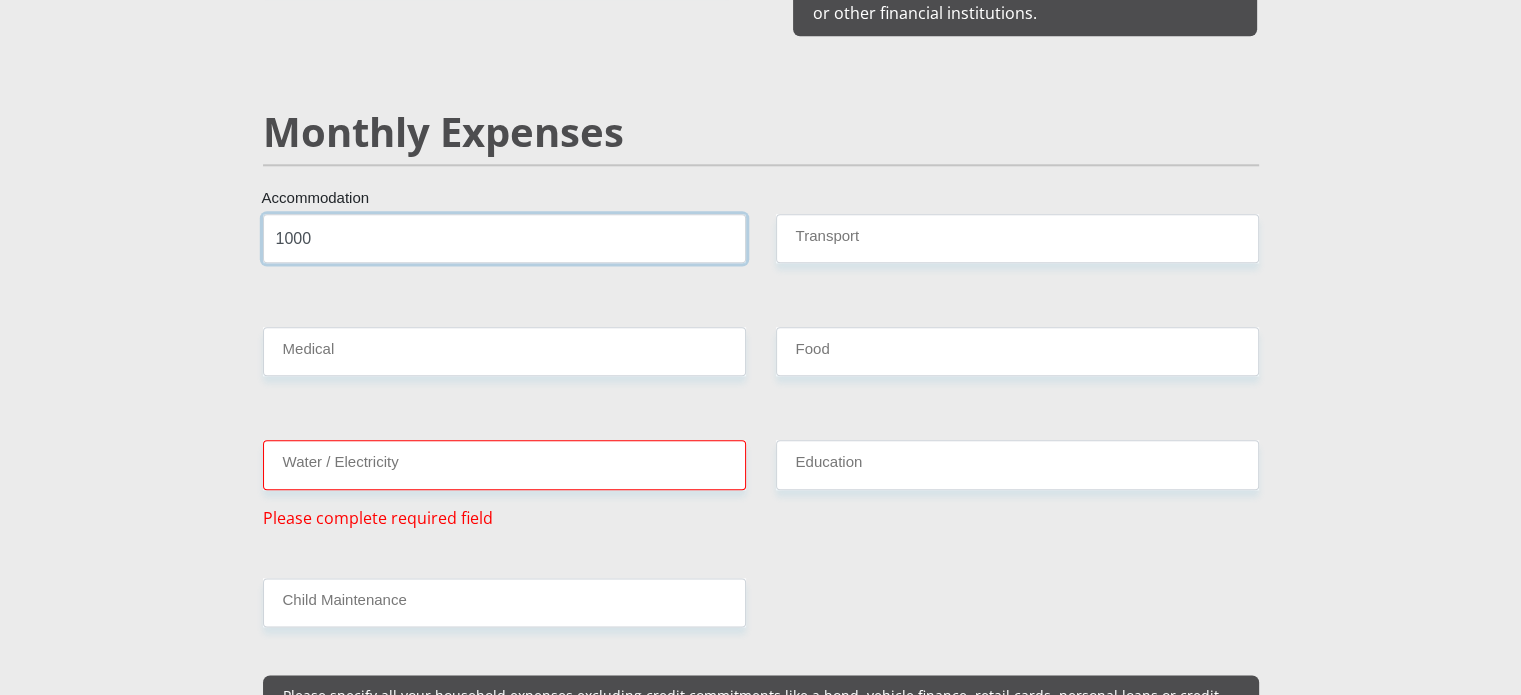 type on "1000" 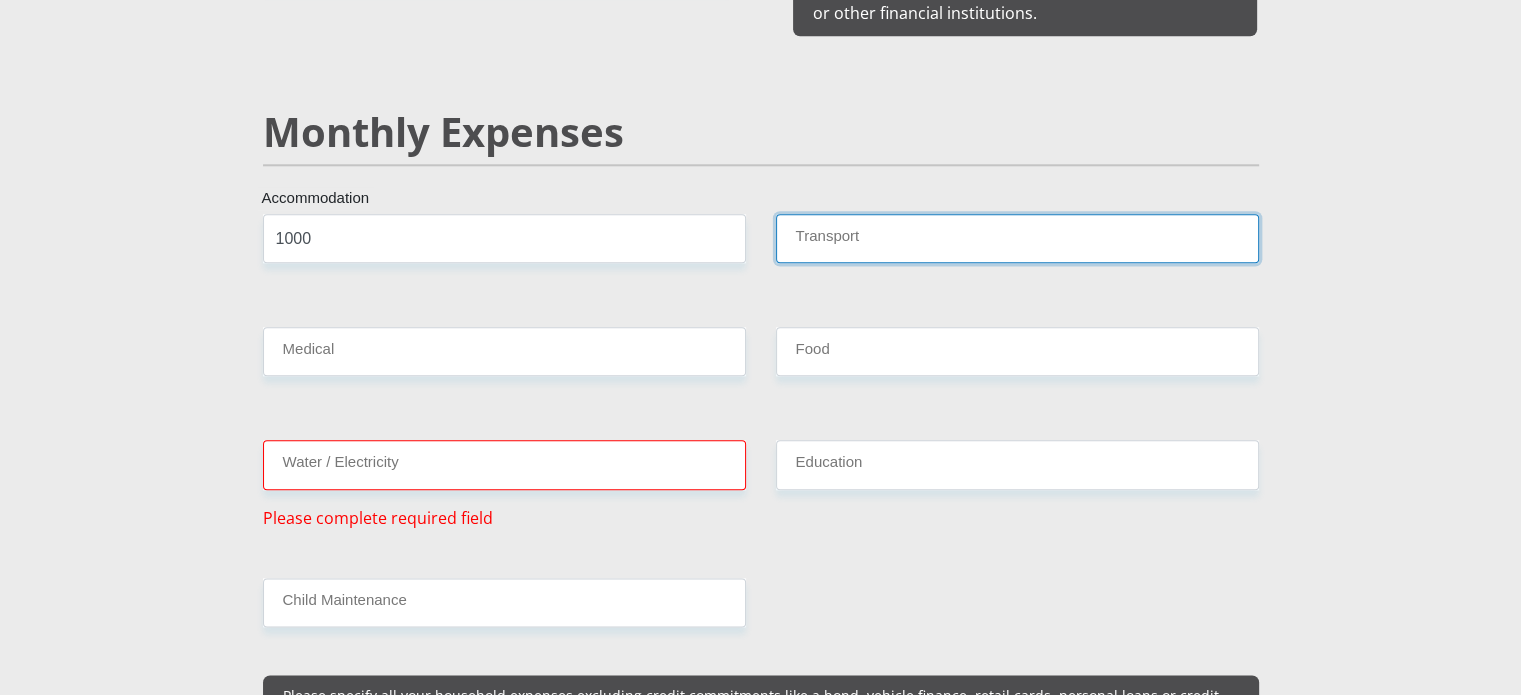click on "Transport" at bounding box center (1017, 238) 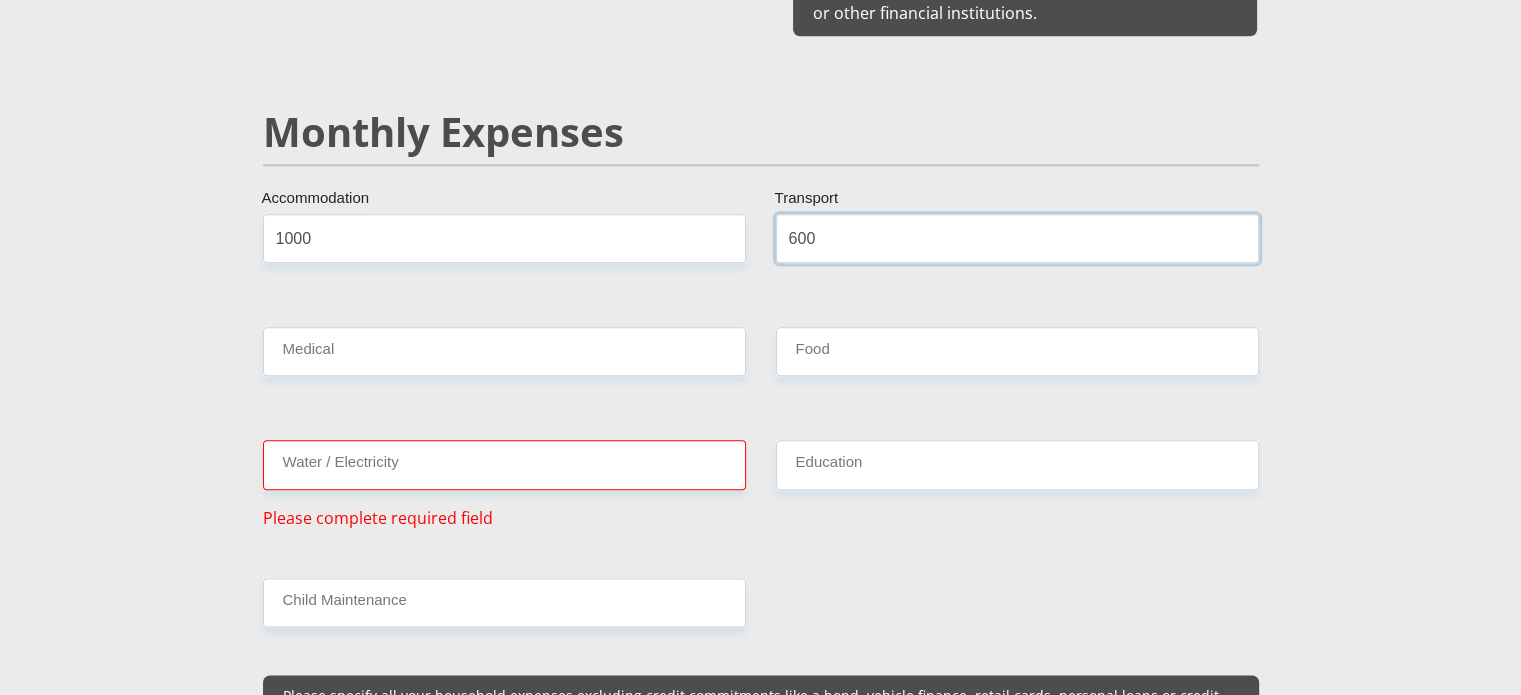 type on "600" 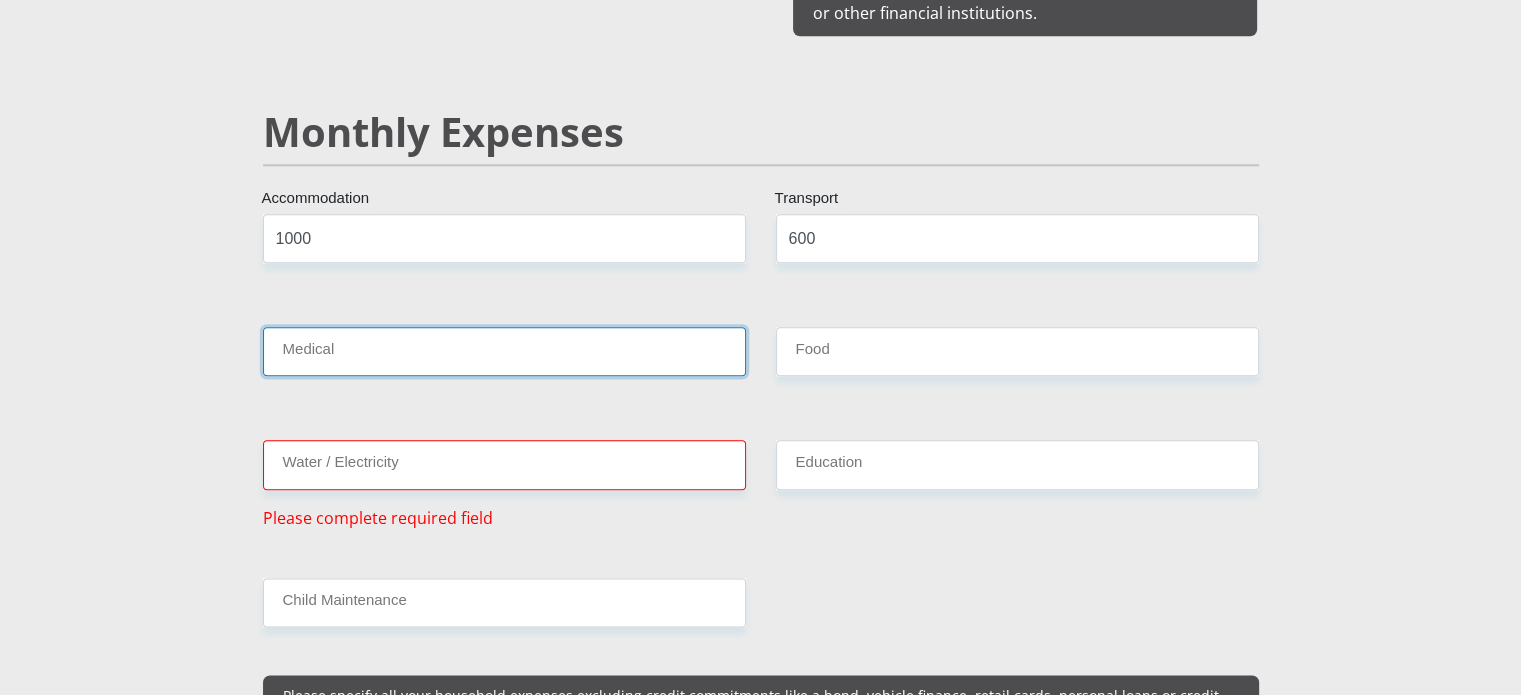 click on "Medical" at bounding box center [504, 351] 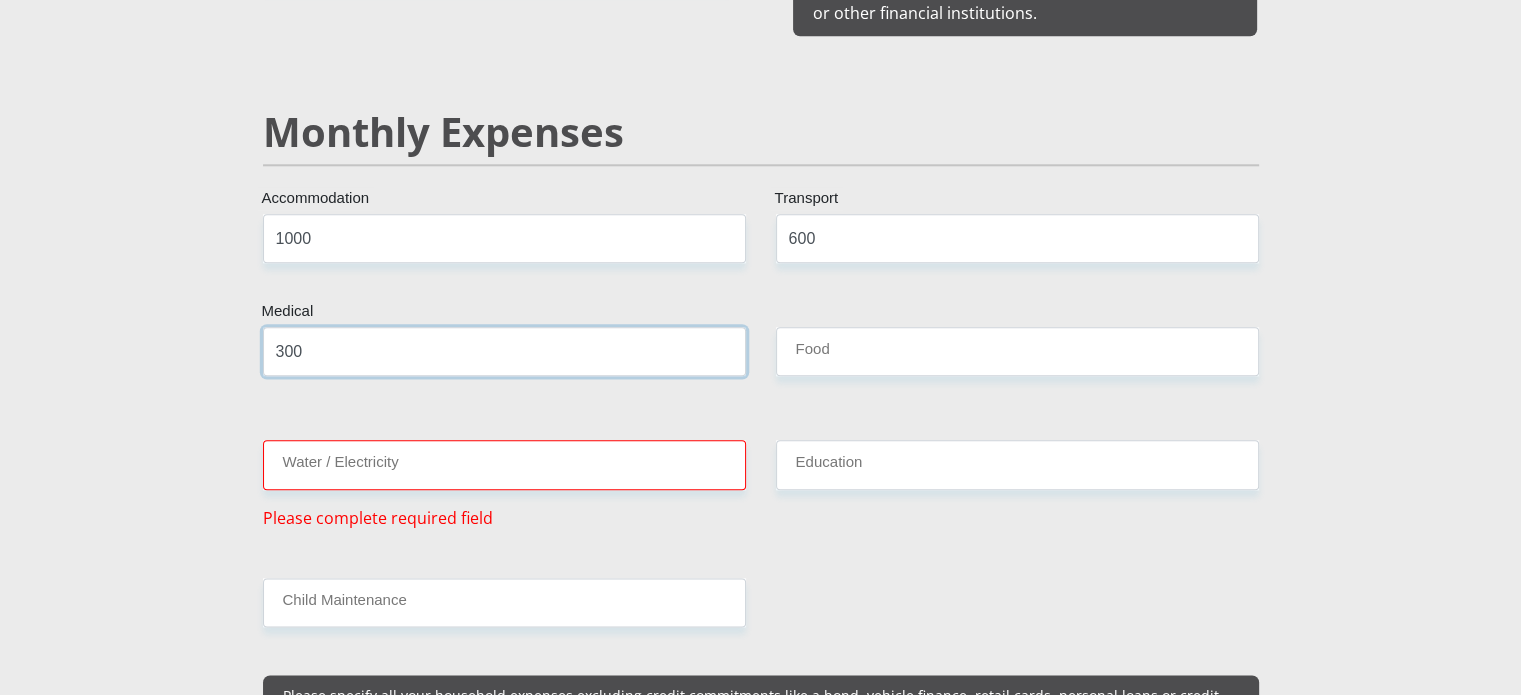 type on "300" 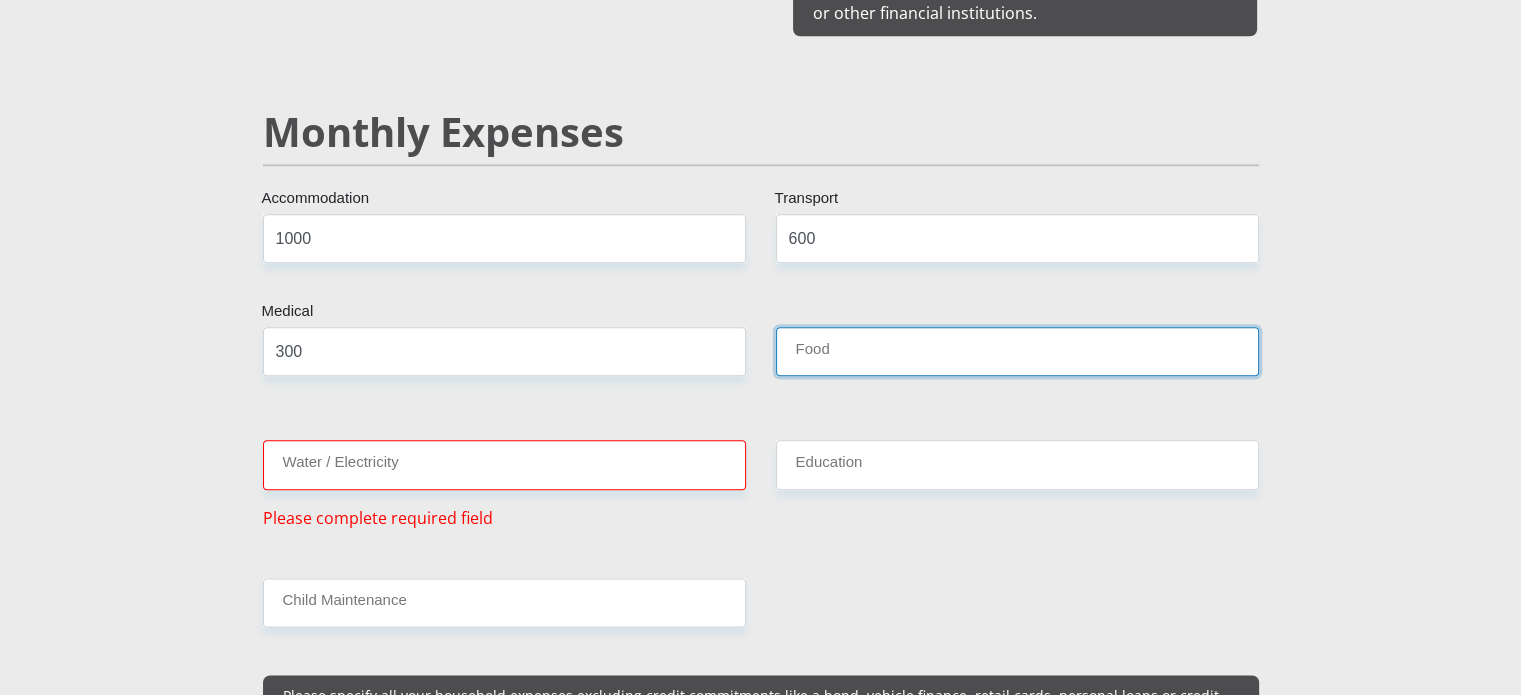 click on "Food" at bounding box center [1017, 351] 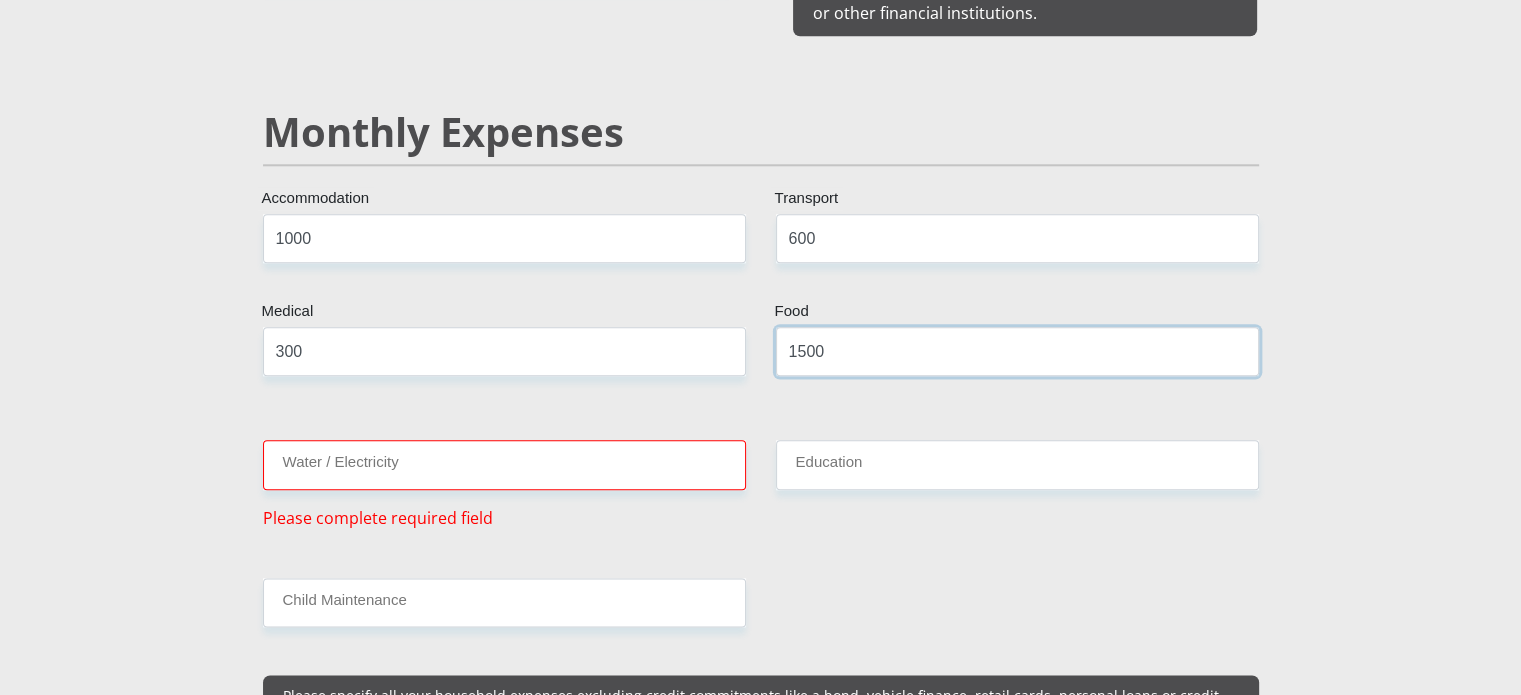 type on "1500" 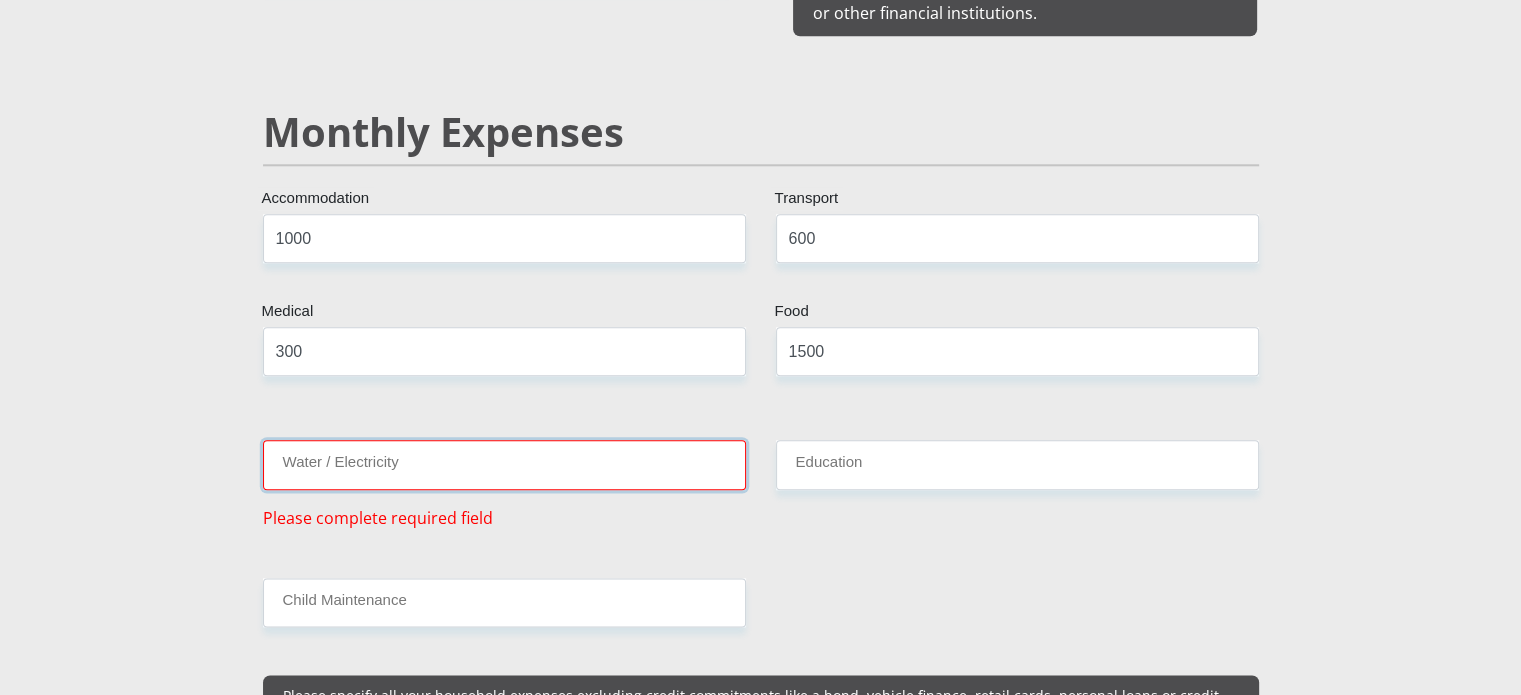 click on "Water / Electricity" at bounding box center [504, 464] 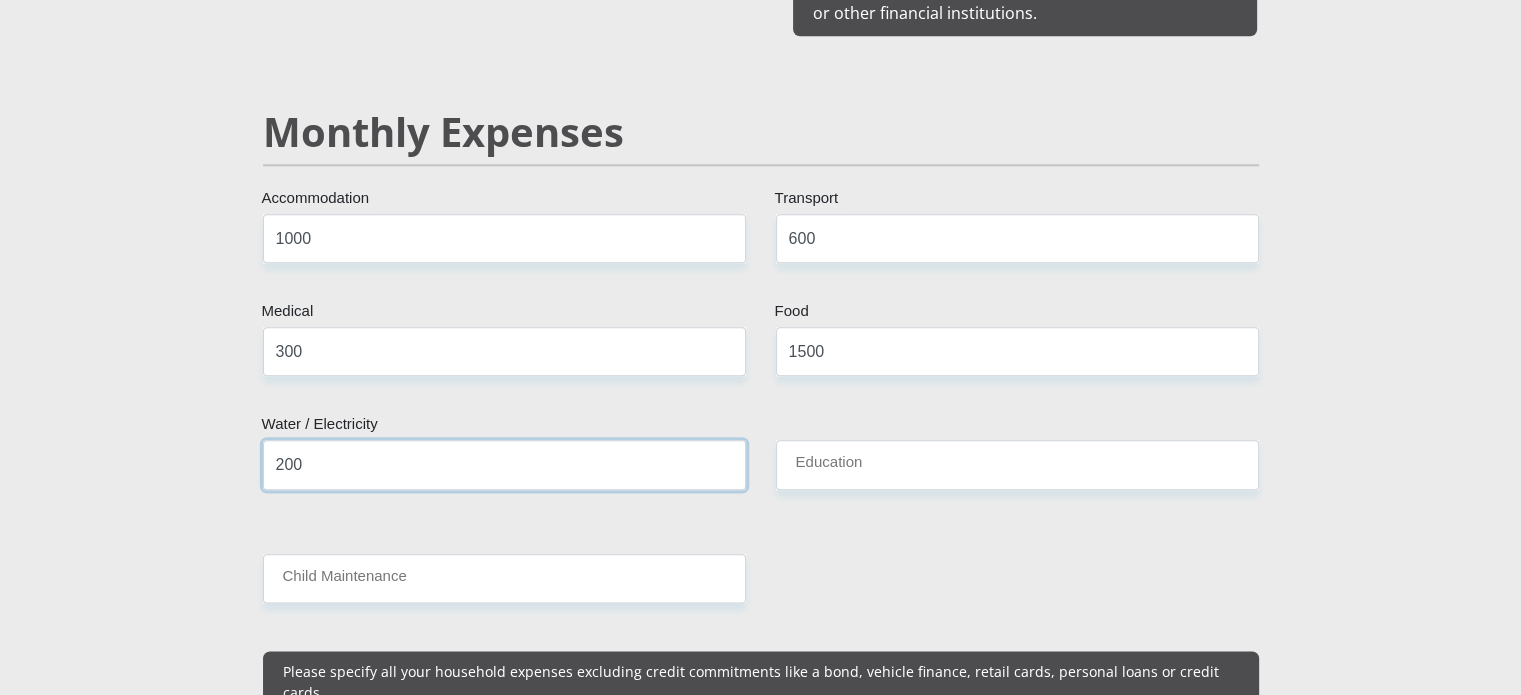 type on "200" 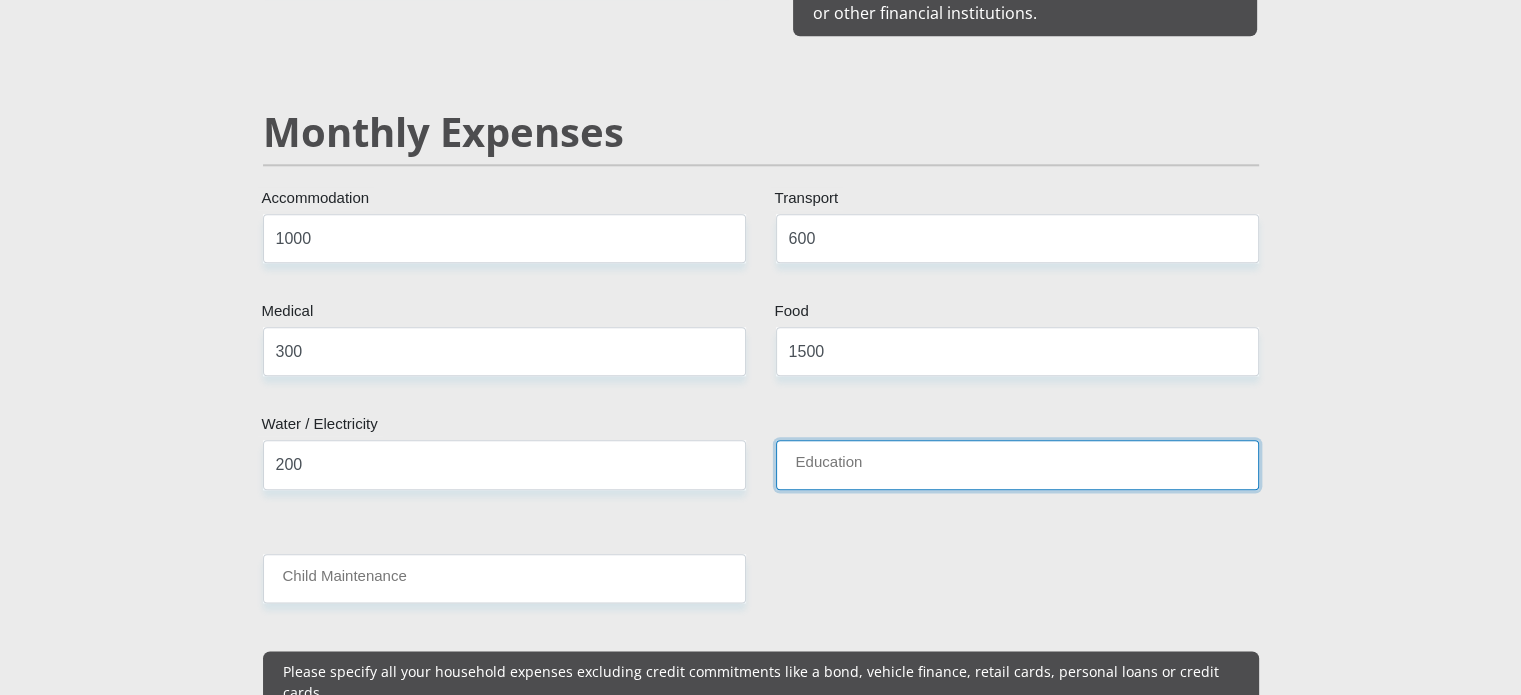 click on "Education" at bounding box center (1017, 464) 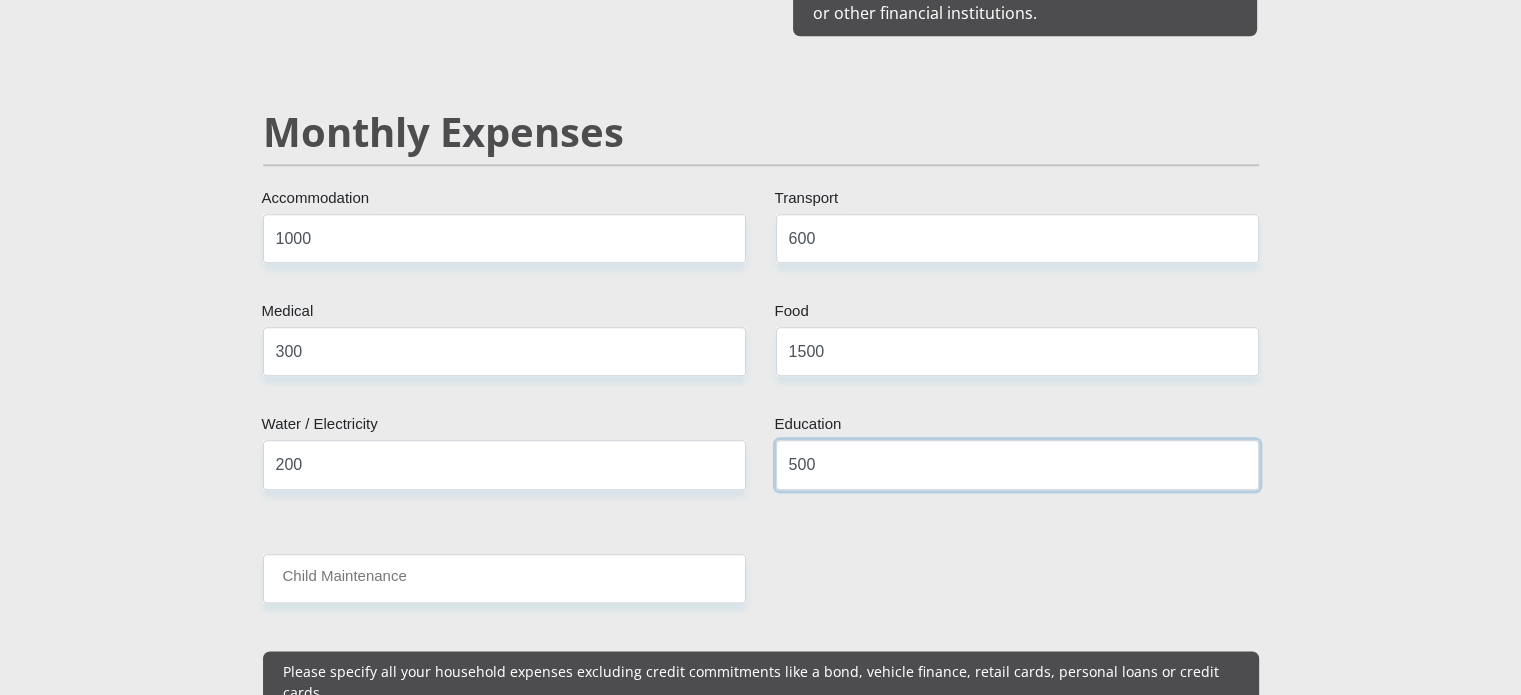 type on "500" 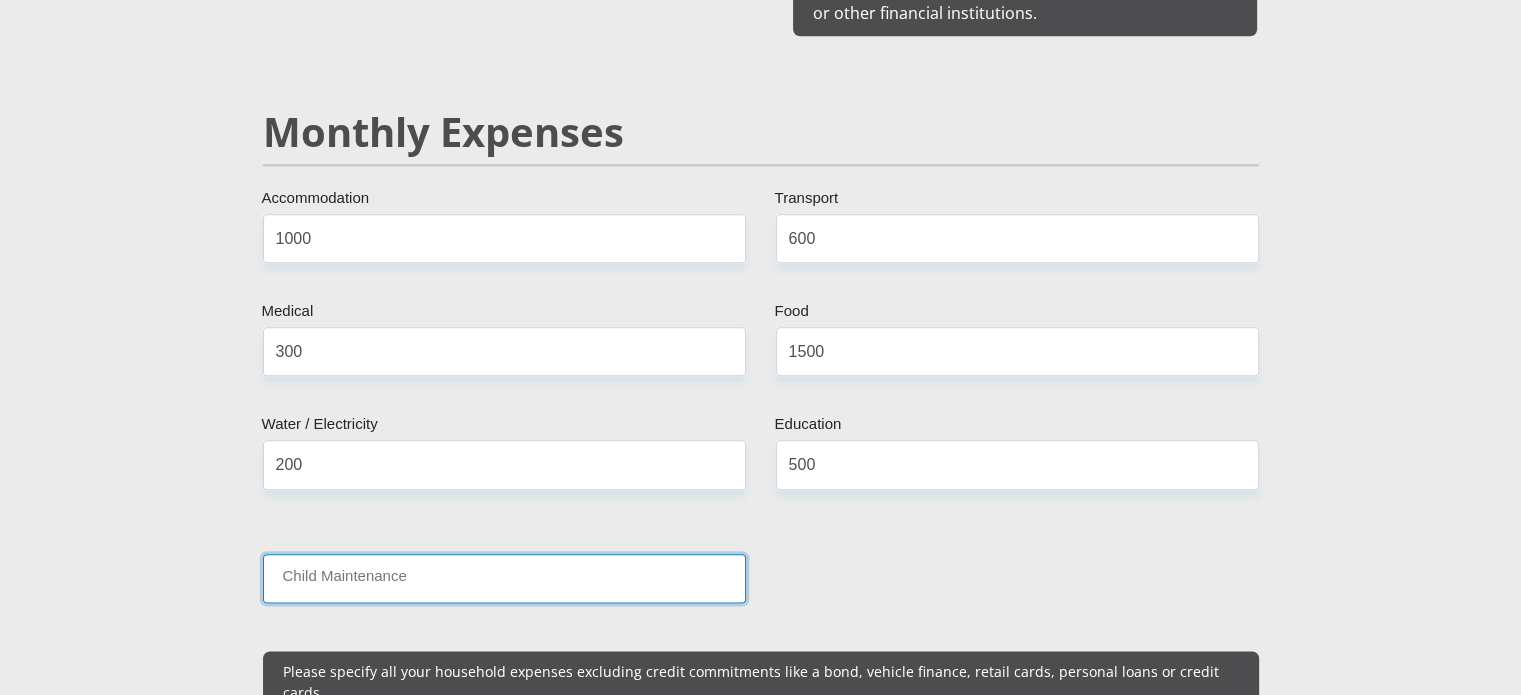 click on "Child Maintenance" at bounding box center (504, 578) 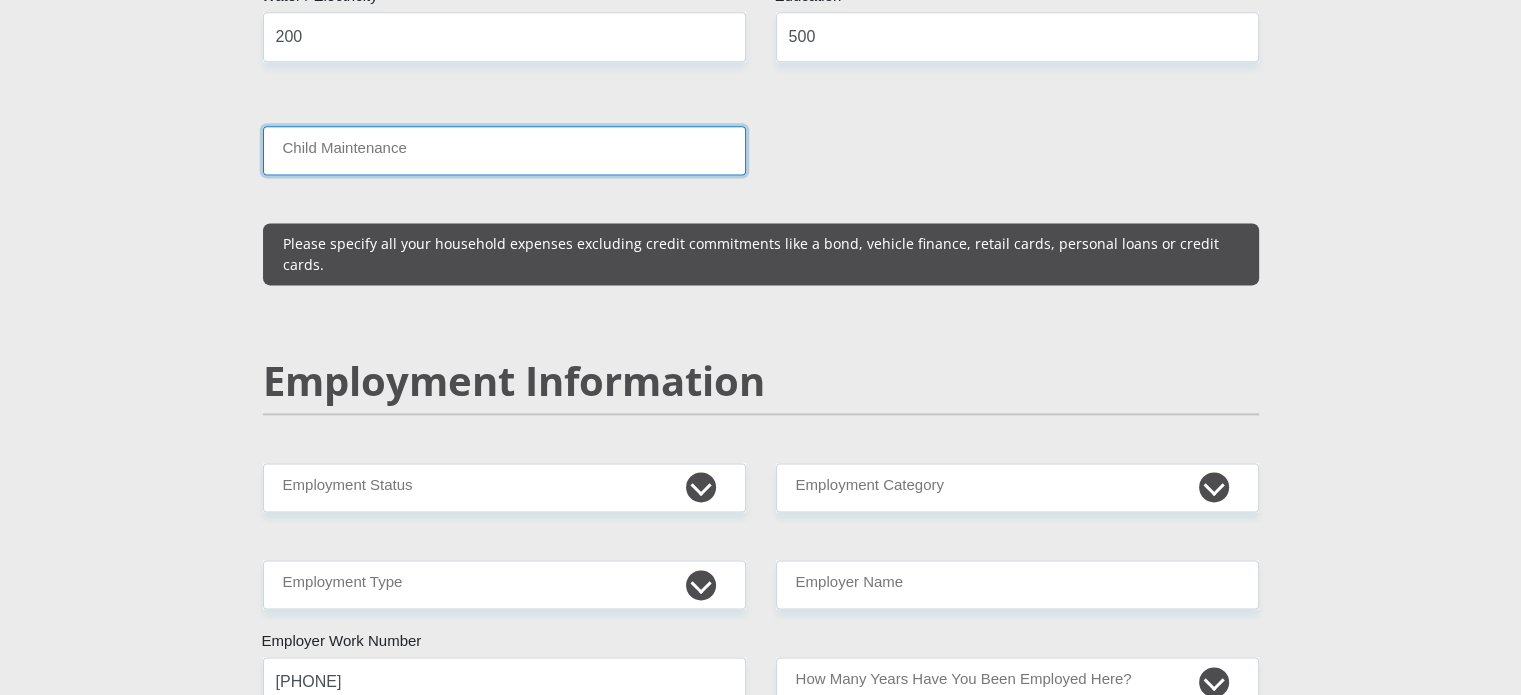 scroll, scrollTop: 2832, scrollLeft: 0, axis: vertical 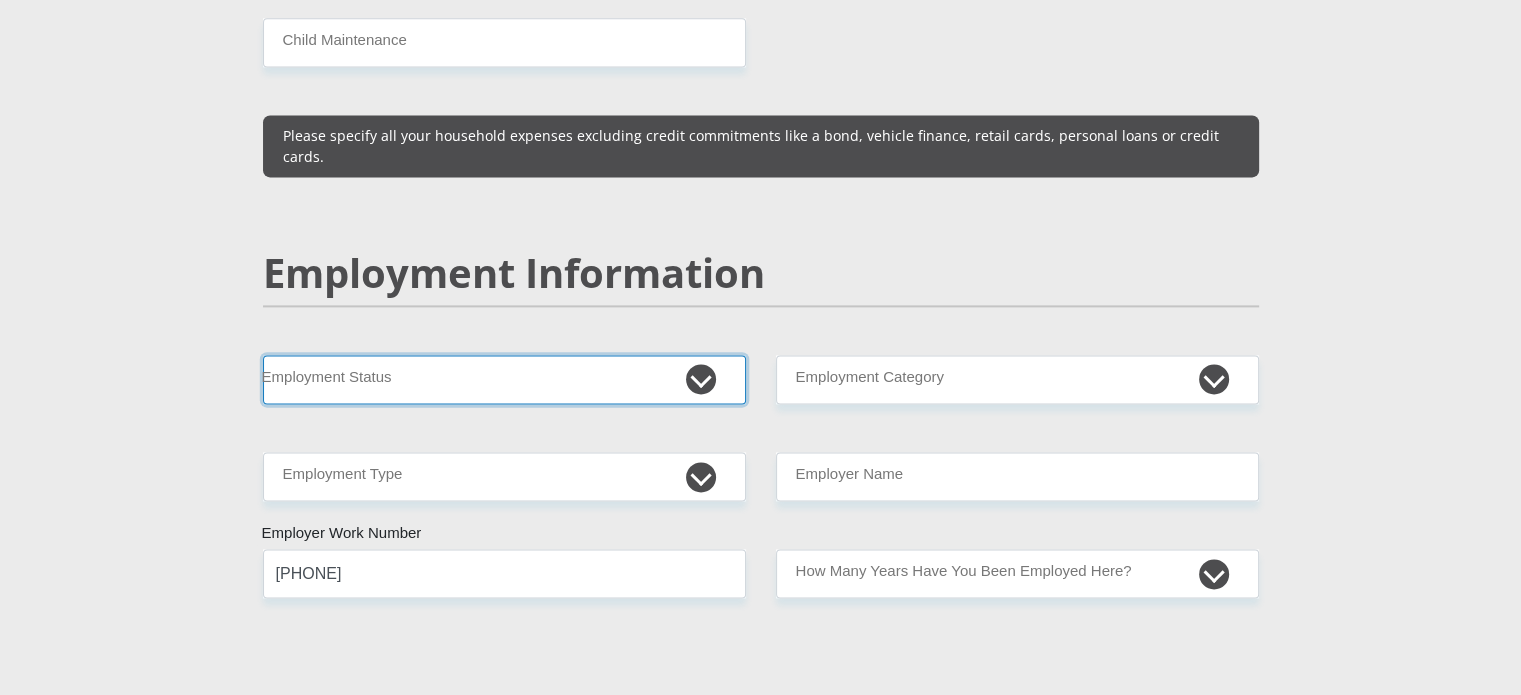 click on "Permanent/Full-time
Part-time/Casual
Contract Worker
Self-Employed
Housewife
Retired
Student
Medically Boarded
Disability
Unemployed" at bounding box center [504, 379] 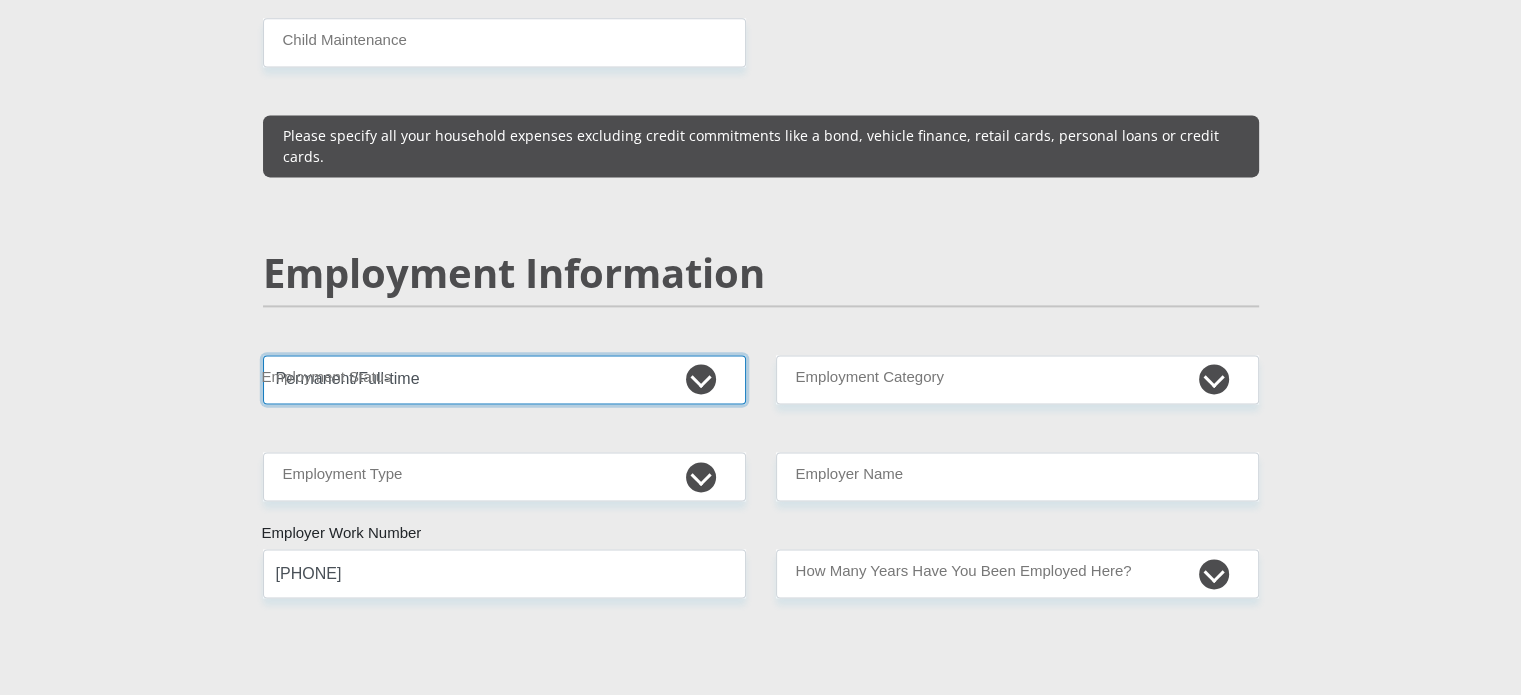 click on "Permanent/Full-time
Part-time/Casual
Contract Worker
Self-Employed
Housewife
Retired
Student
Medically Boarded
Disability
Unemployed" at bounding box center [504, 379] 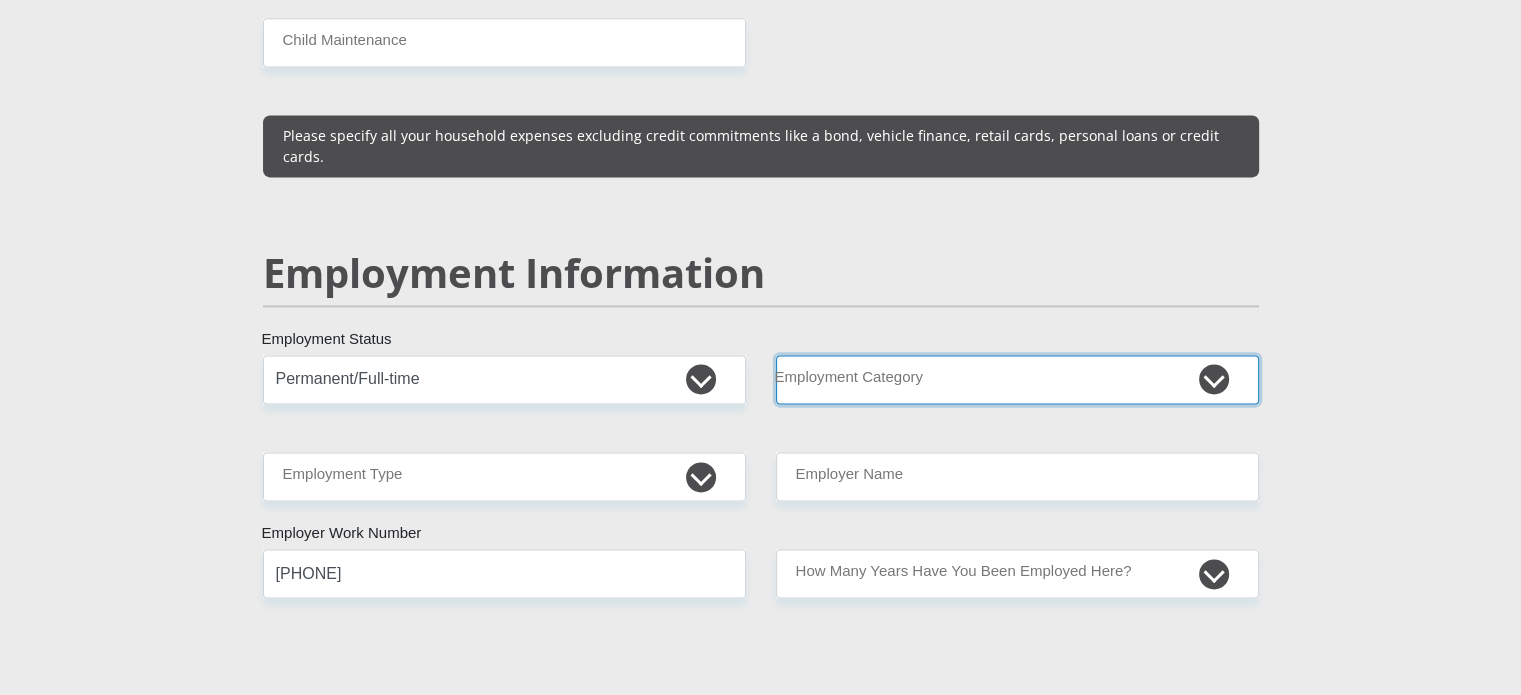 click on "AGRICULTURE
ALCOHOL & TOBACCO
CONSTRUCTION MATERIALS
METALLURGY
EQUIPMENT FOR RENEWABLE ENERGY
SPECIALIZED CONTRACTORS
CAR
GAMING (INCL. INTERNET
OTHER WHOLESALE
UNLICENSED PHARMACEUTICALS
CURRENCY EXCHANGE HOUSES
OTHER FINANCIAL INSTITUTIONS & INSURANCE
REAL ESTATE AGENTS
OIL & GAS
OTHER MATERIALS (E.G. IRON ORE)
PRECIOUS STONES & PRECIOUS METALS
POLITICAL ORGANIZATIONS
RELIGIOUS ORGANIZATIONS(NOT SECTS)
ACTI. HAVING BUSINESS DEAL WITH PUBLIC ADMINISTRATION
LAUNDROMATS" at bounding box center [1017, 379] 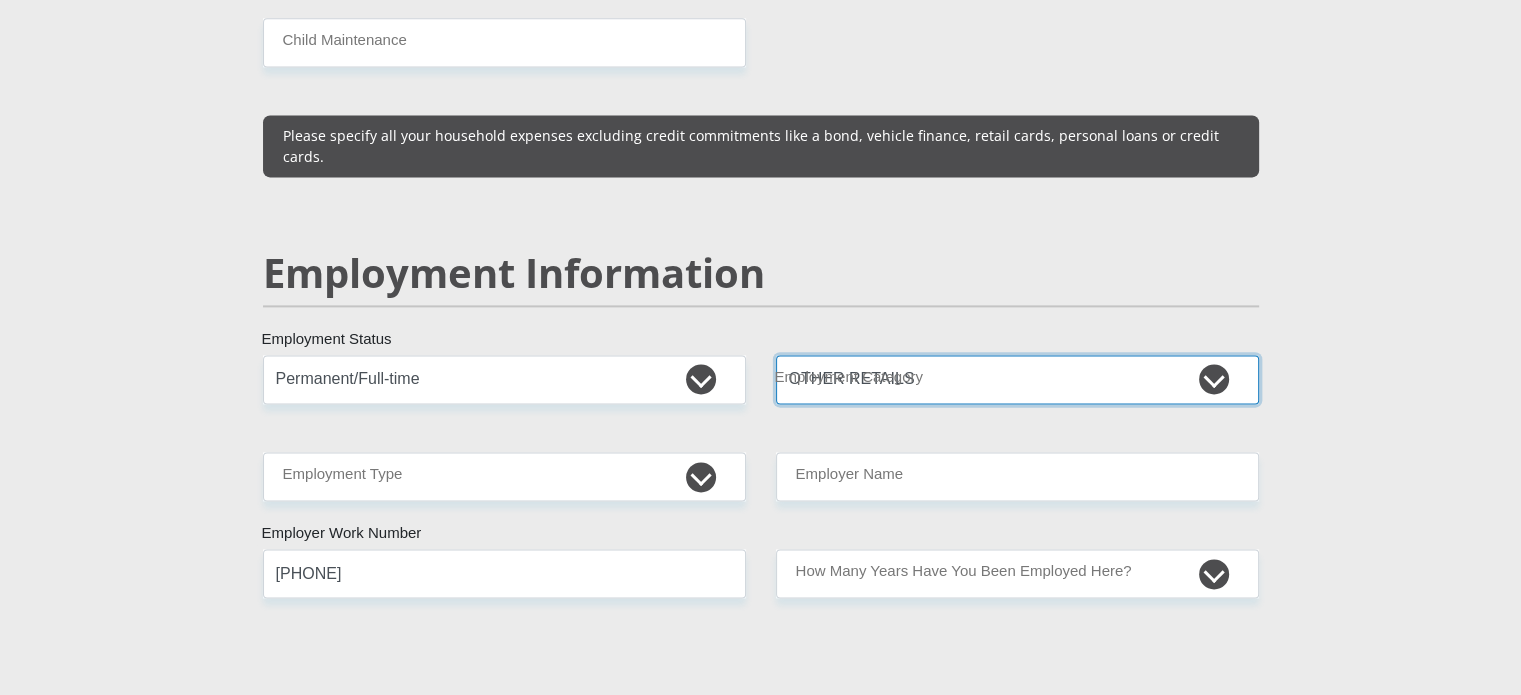 click on "AGRICULTURE
ALCOHOL & TOBACCO
CONSTRUCTION MATERIALS
METALLURGY
EQUIPMENT FOR RENEWABLE ENERGY
SPECIALIZED CONTRACTORS
CAR
GAMING (INCL. INTERNET
OTHER WHOLESALE
UNLICENSED PHARMACEUTICALS
CURRENCY EXCHANGE HOUSES
OTHER FINANCIAL INSTITUTIONS & INSURANCE
REAL ESTATE AGENTS
OIL & GAS
OTHER MATERIALS (E.G. IRON ORE)
PRECIOUS STONES & PRECIOUS METALS
POLITICAL ORGANIZATIONS
RELIGIOUS ORGANIZATIONS(NOT SECTS)
ACTI. HAVING BUSINESS DEAL WITH PUBLIC ADMINISTRATION
LAUNDROMATS" at bounding box center (1017, 379) 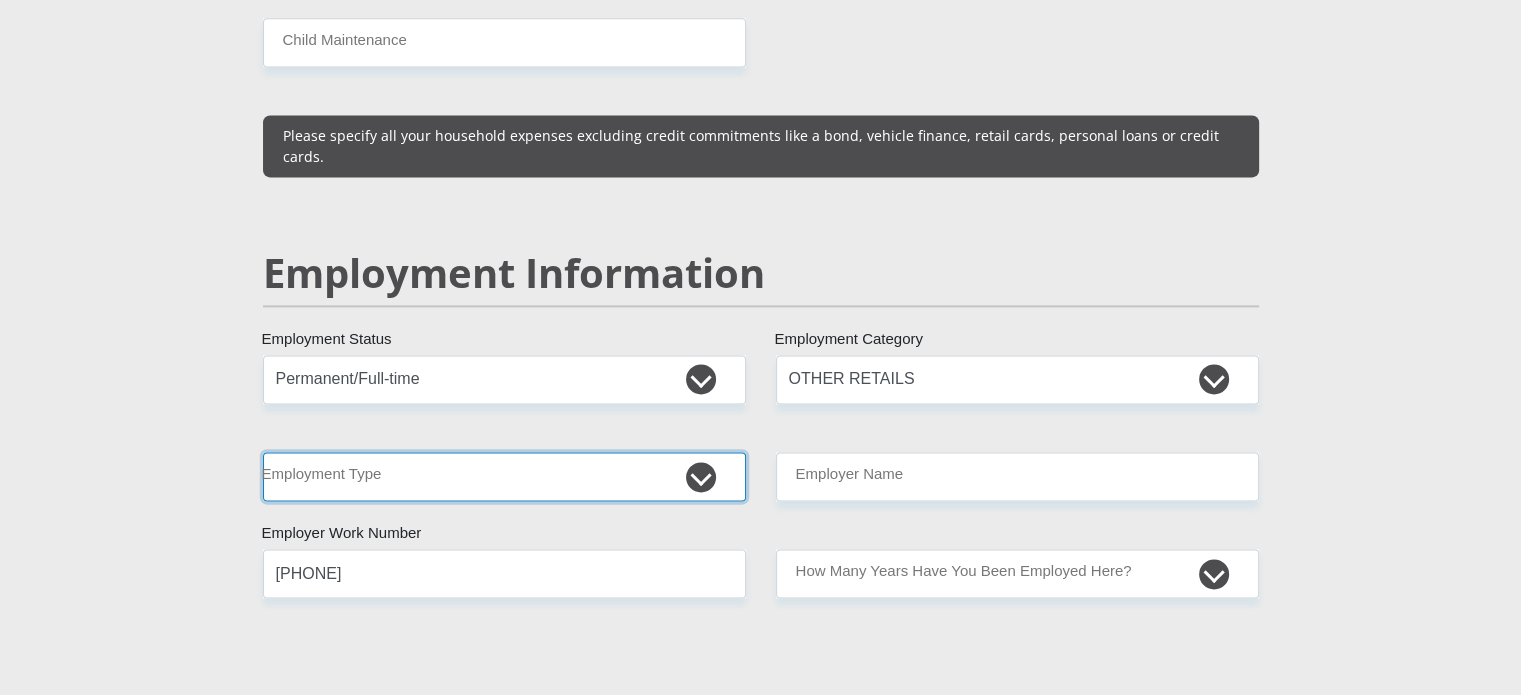 click on "College/Lecturer
Craft Seller
Creative
Driver
Executive
Farmer
Forces - Non Commissioned
Forces - Officer
Hawker
Housewife
Labourer
Licenced Professional
Manager
Miner
Non Licenced Professional
Office Staff/Clerk
Outside Worker
Pensioner
Permanent Teacher
Production/Manufacturing
Sales
Self-Employed
Semi-Professional Worker
Service Industry  Social Worker  Student" at bounding box center [504, 476] 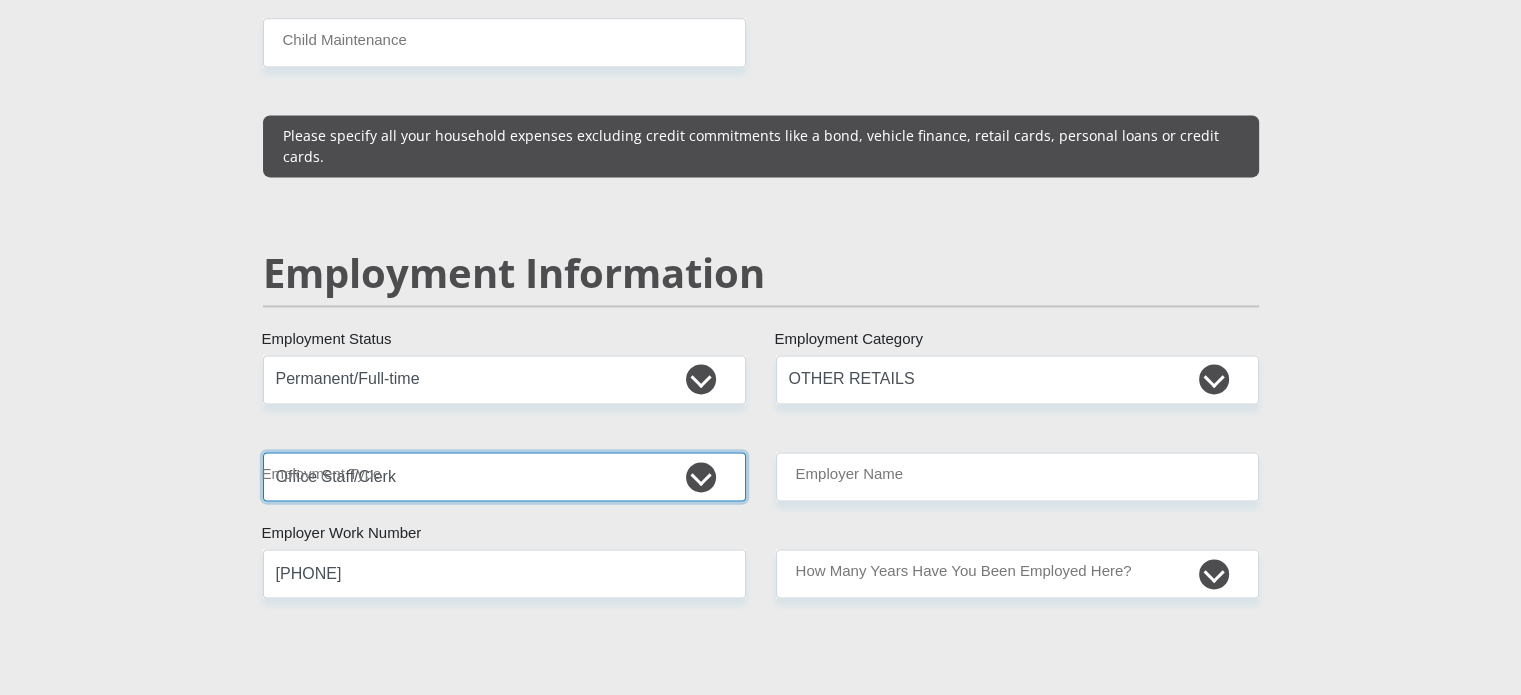 click on "College/Lecturer
Craft Seller
Creative
Driver
Executive
Farmer
Forces - Non Commissioned
Forces - Officer
Hawker
Housewife
Labourer
Licenced Professional
Manager
Miner
Non Licenced Professional
Office Staff/Clerk
Outside Worker
Pensioner
Permanent Teacher
Production/Manufacturing
Sales
Self-Employed
Semi-Professional Worker
Service Industry  Social Worker  Student" at bounding box center (504, 476) 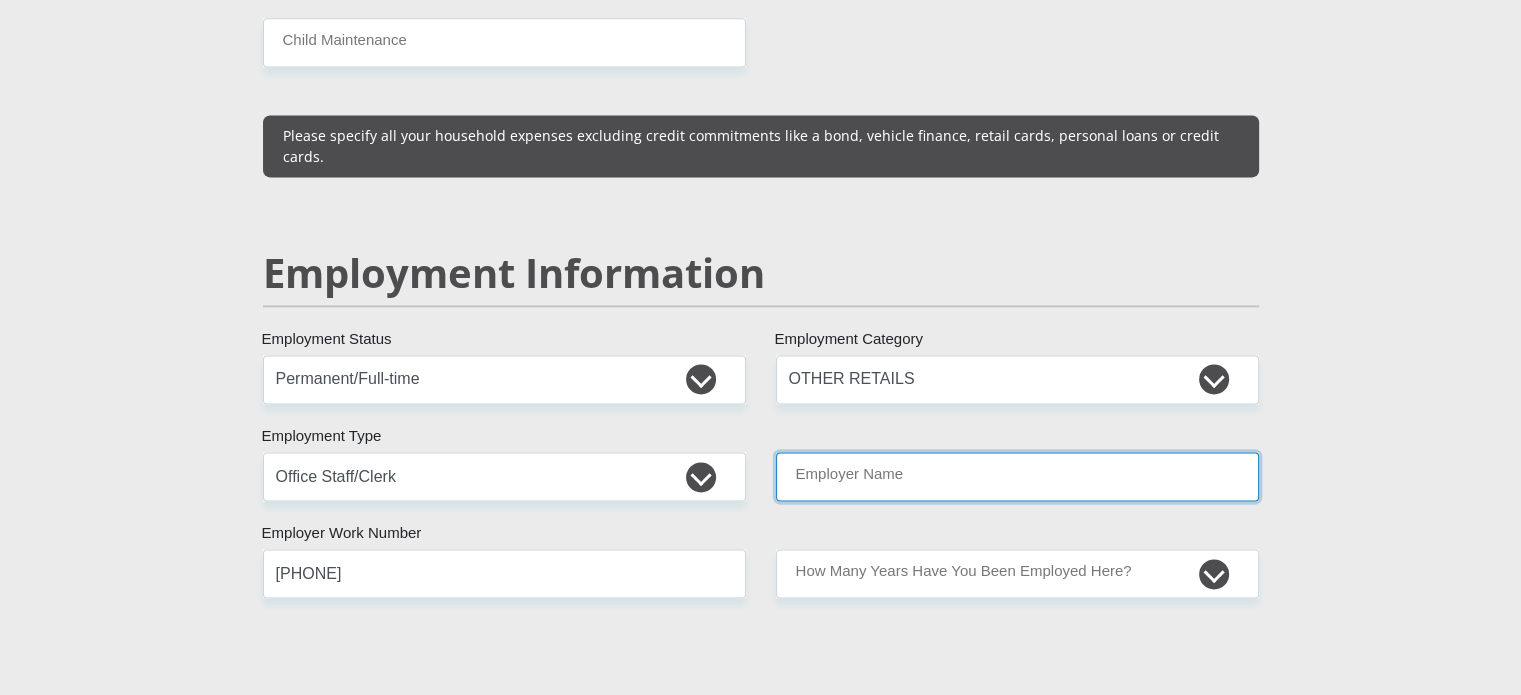 click on "Employer Name" at bounding box center [1017, 476] 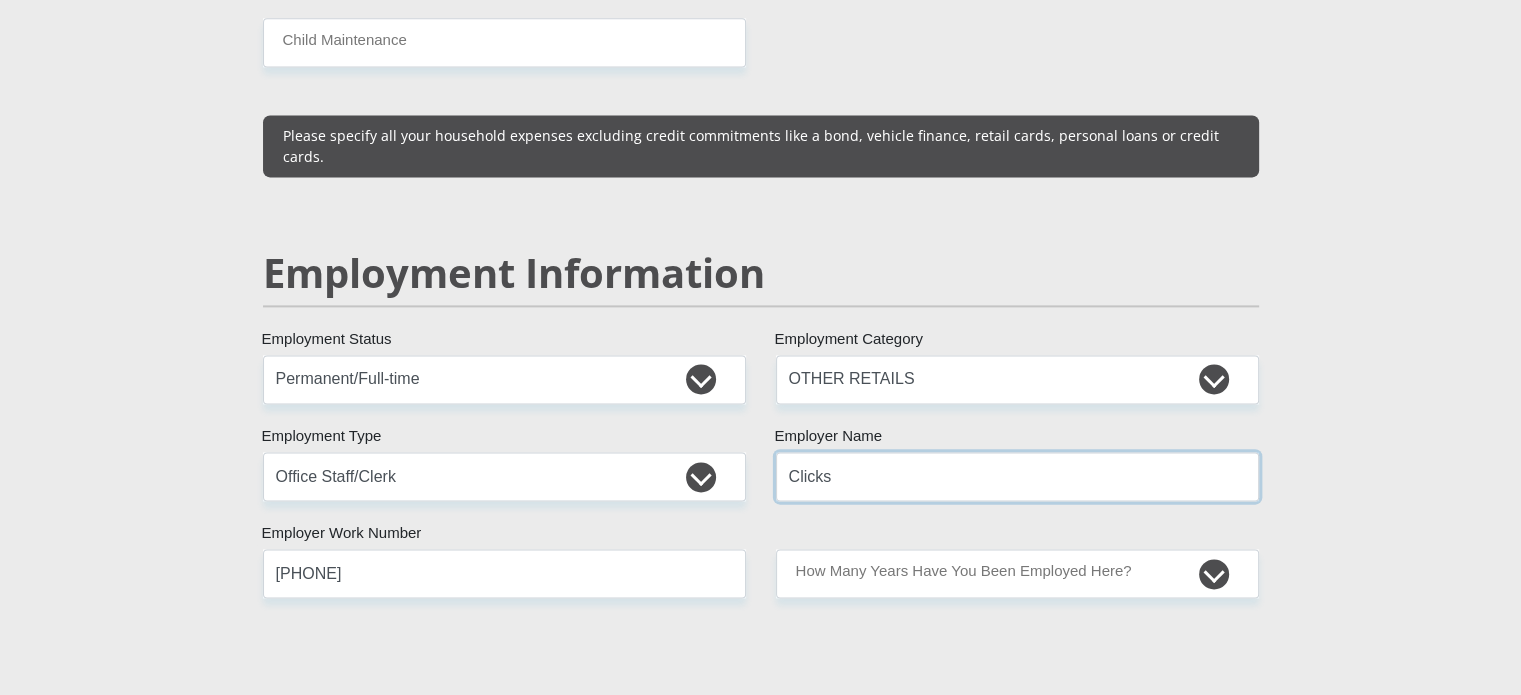 type on "Clicks" 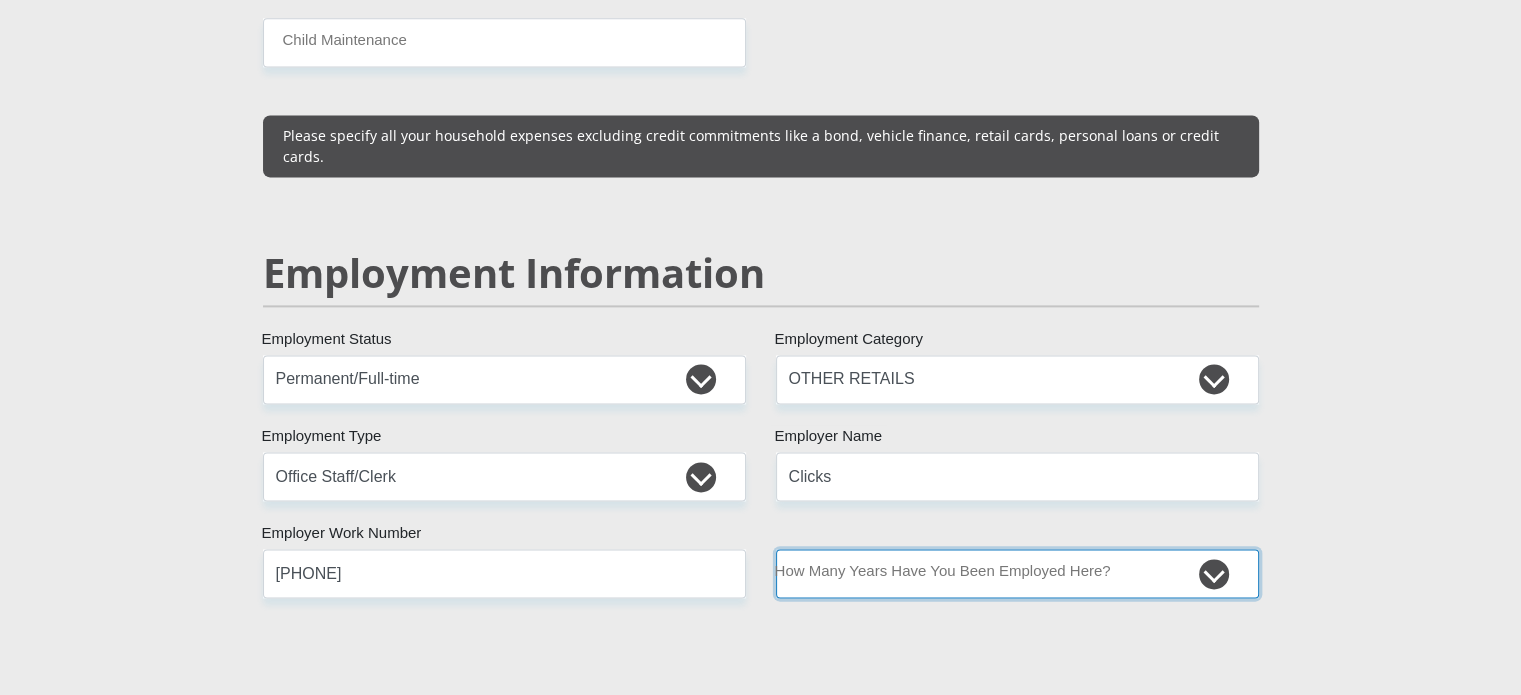 click on "less than 1 year
1-3 years
3-5 years
5+ years" at bounding box center (1017, 573) 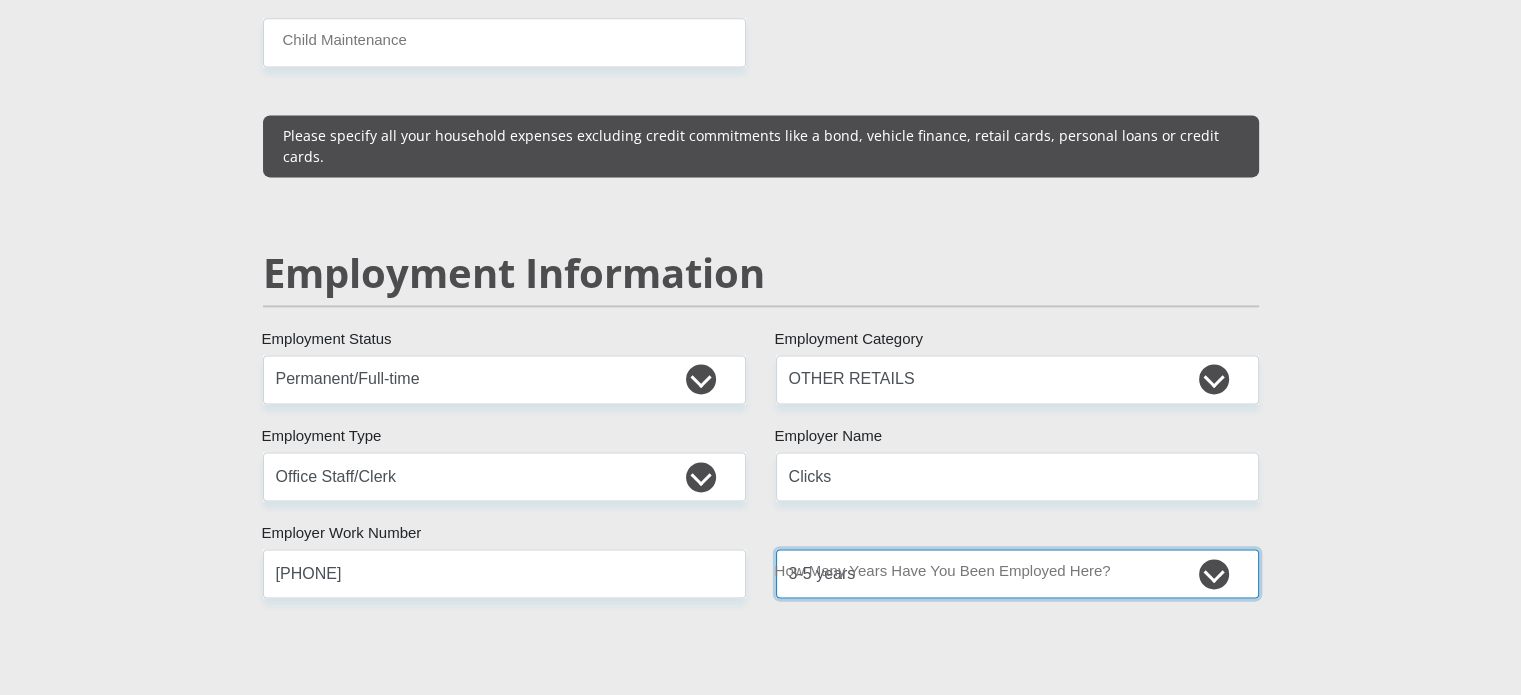 click on "less than 1 year
1-3 years
3-5 years
5+ years" at bounding box center [1017, 573] 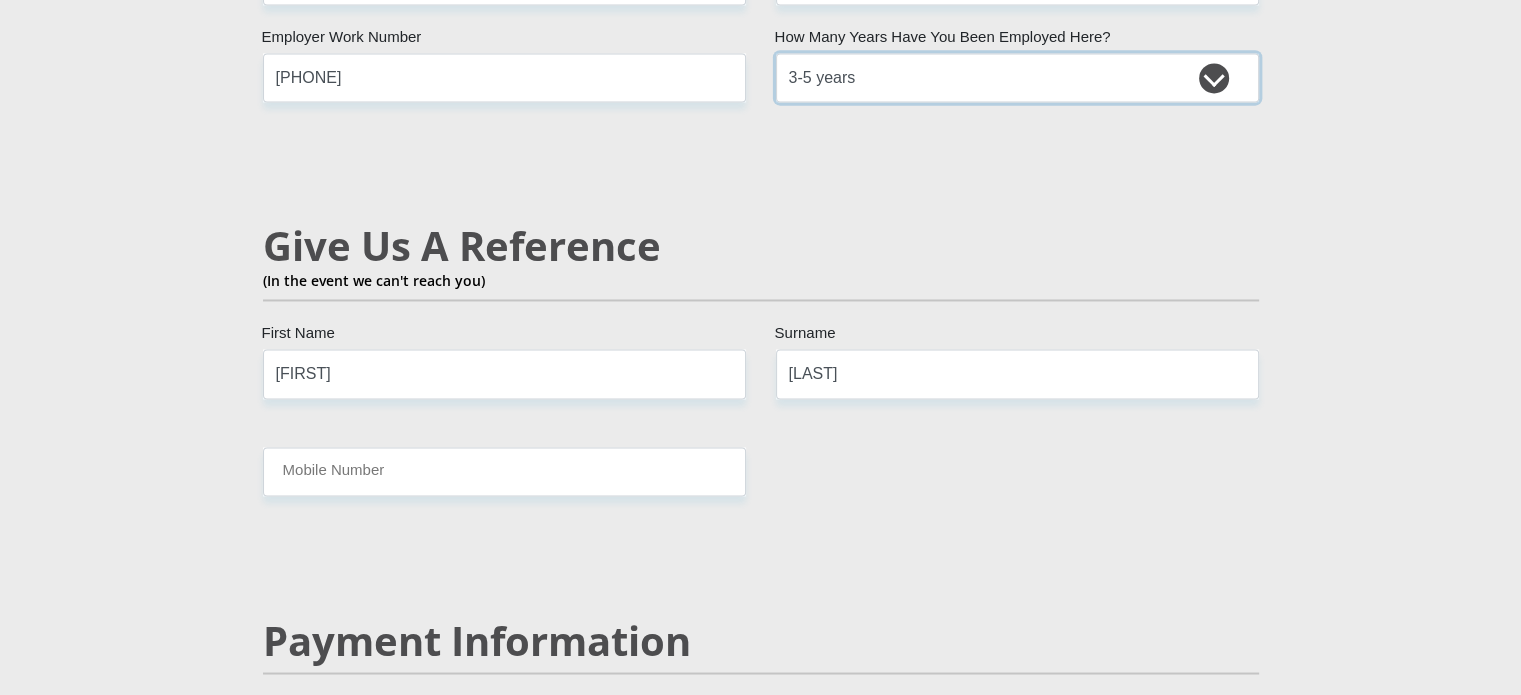 scroll, scrollTop: 3344, scrollLeft: 0, axis: vertical 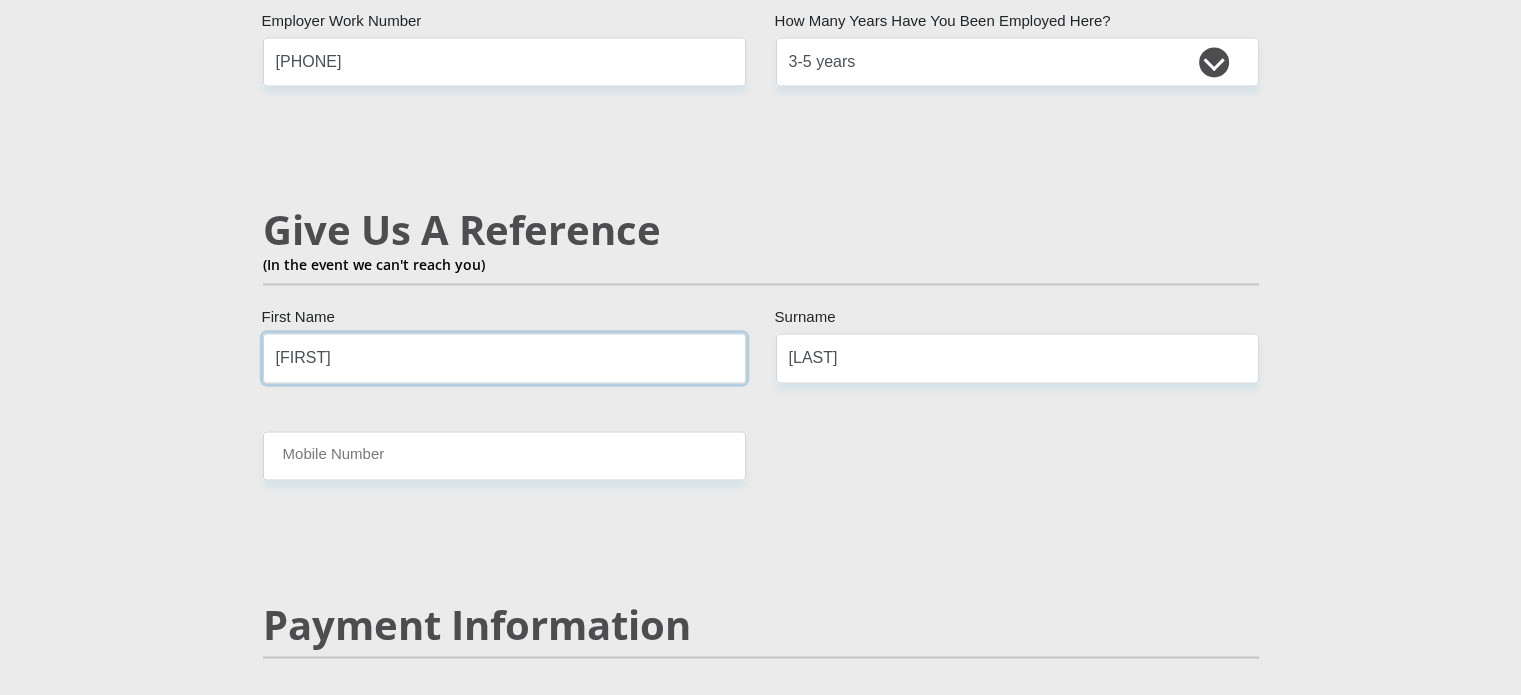click on "[FIRST]" at bounding box center (504, 357) 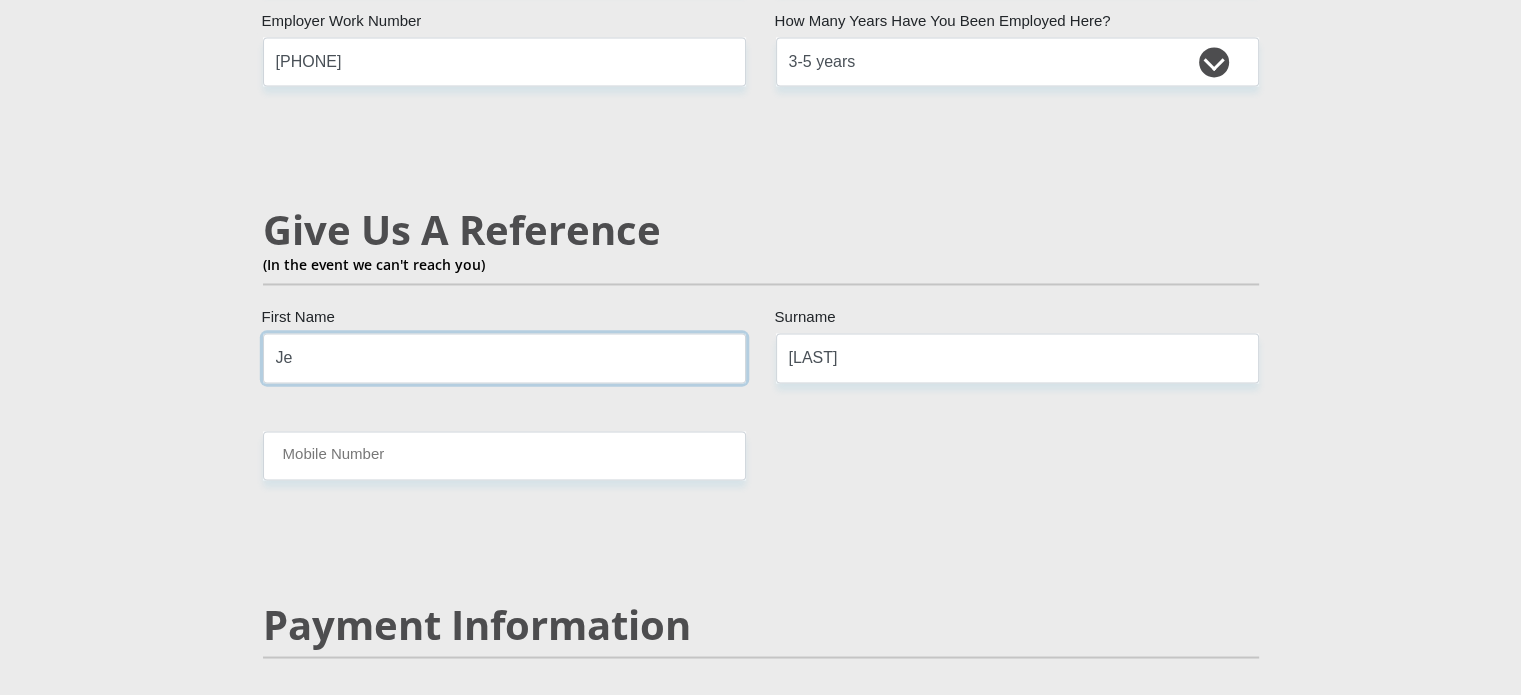 type on "J" 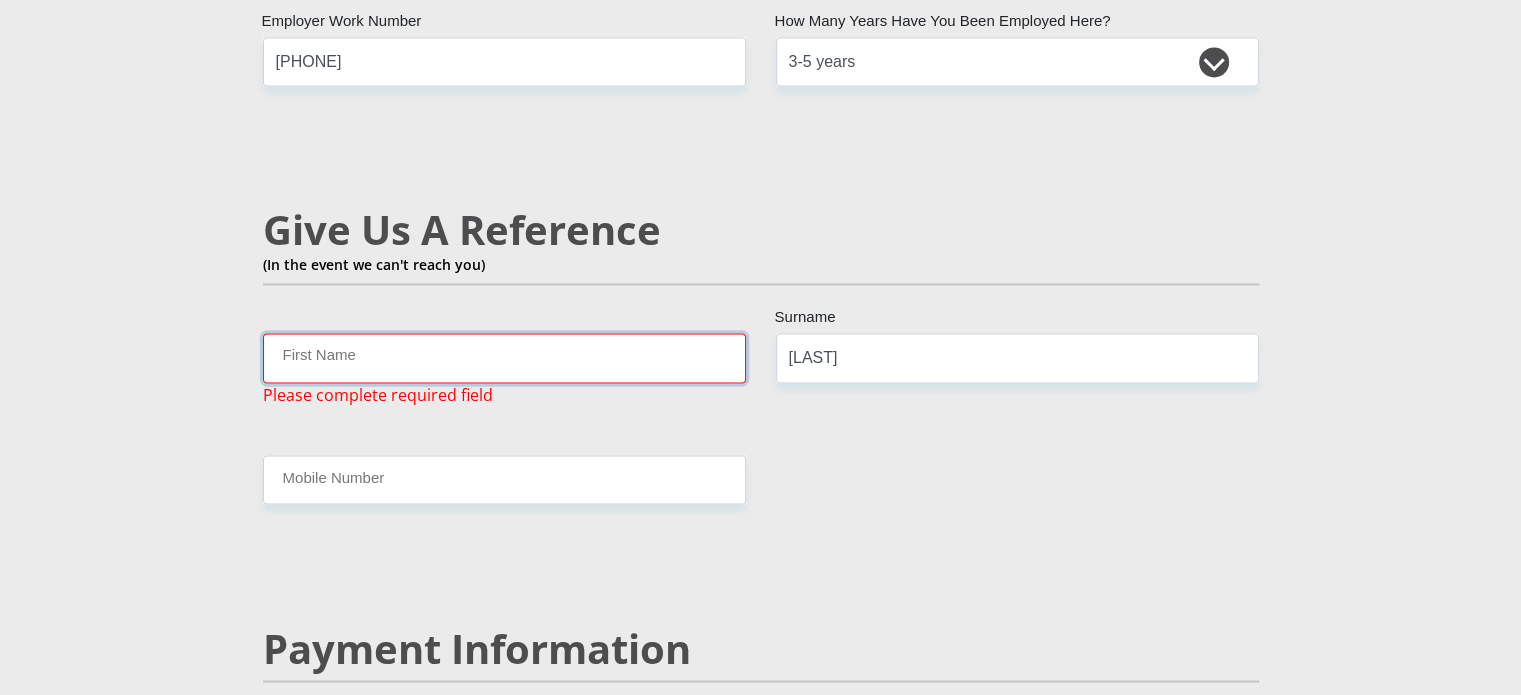 type on "r" 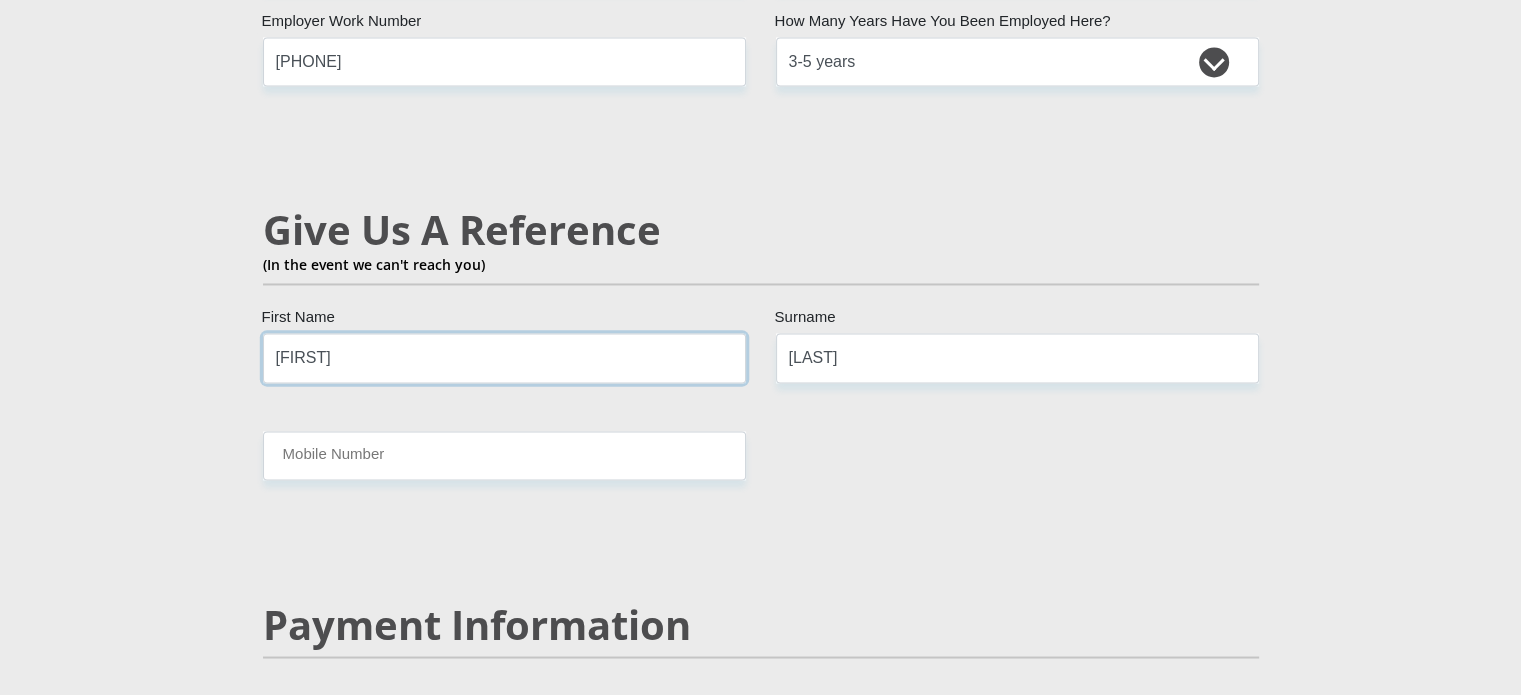 type on "[FIRST]" 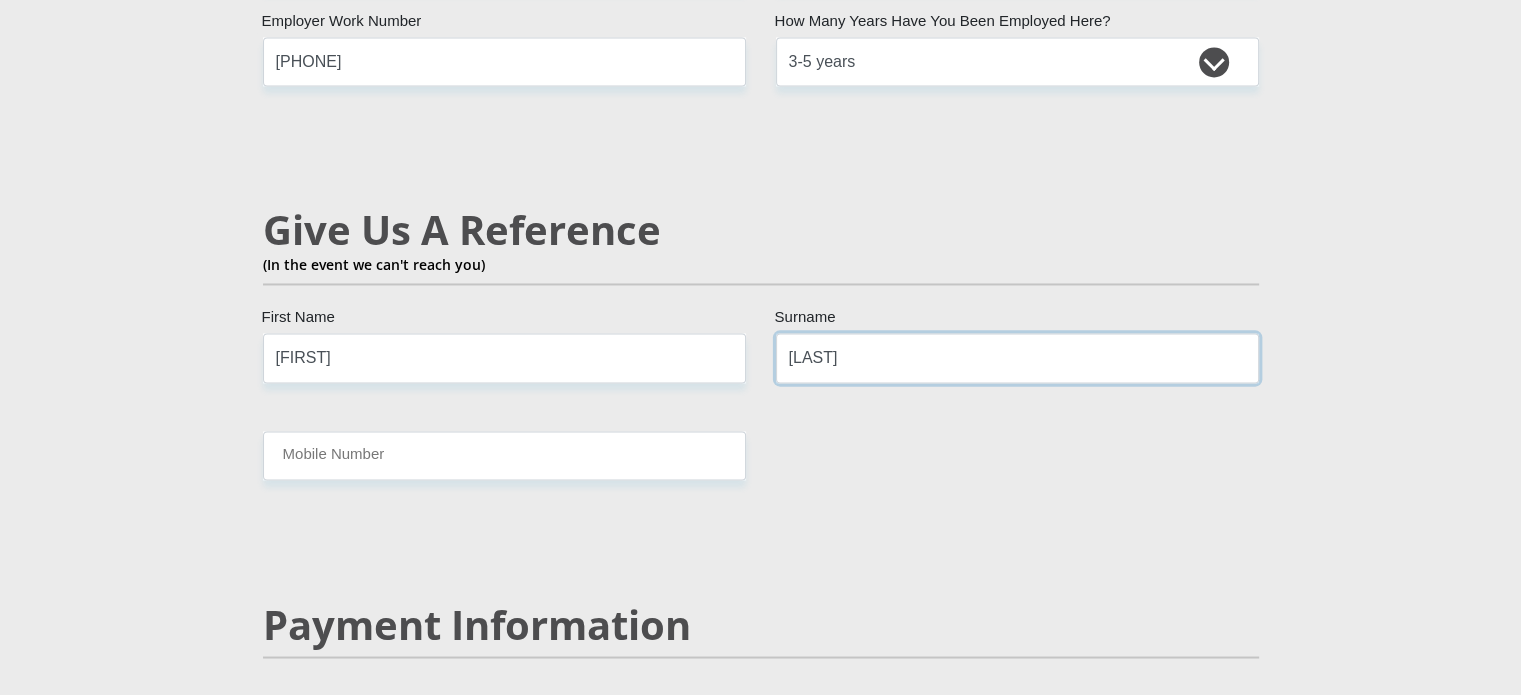 click on "[LAST]" at bounding box center (1017, 357) 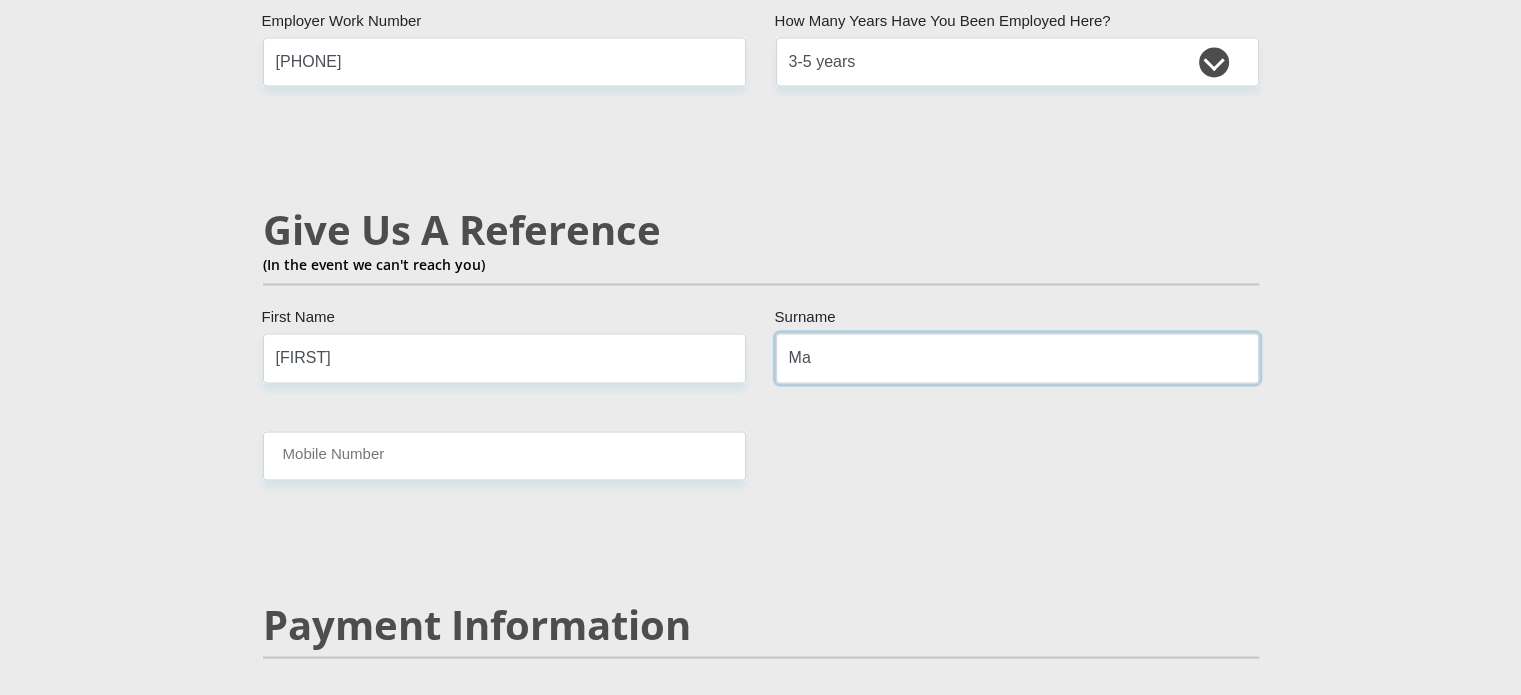 type on "M" 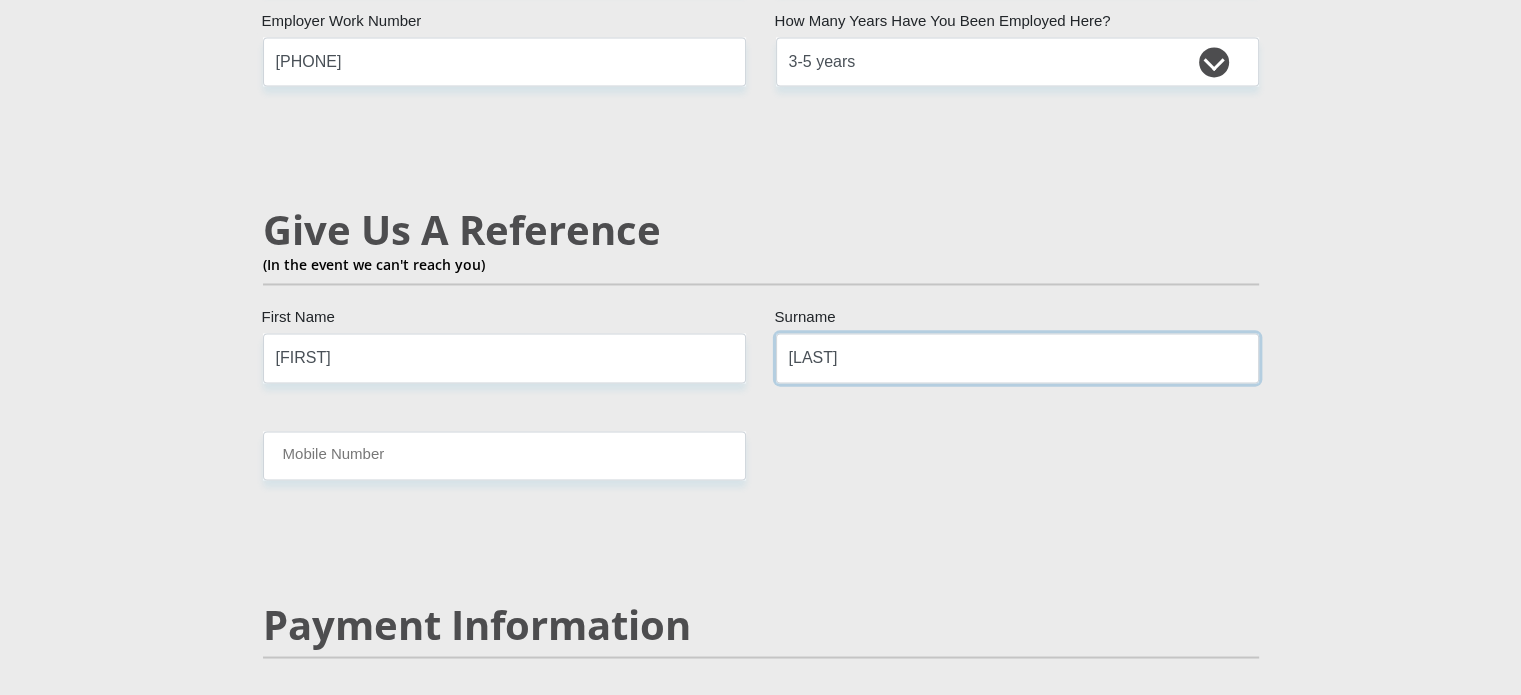 type on "[LAST]" 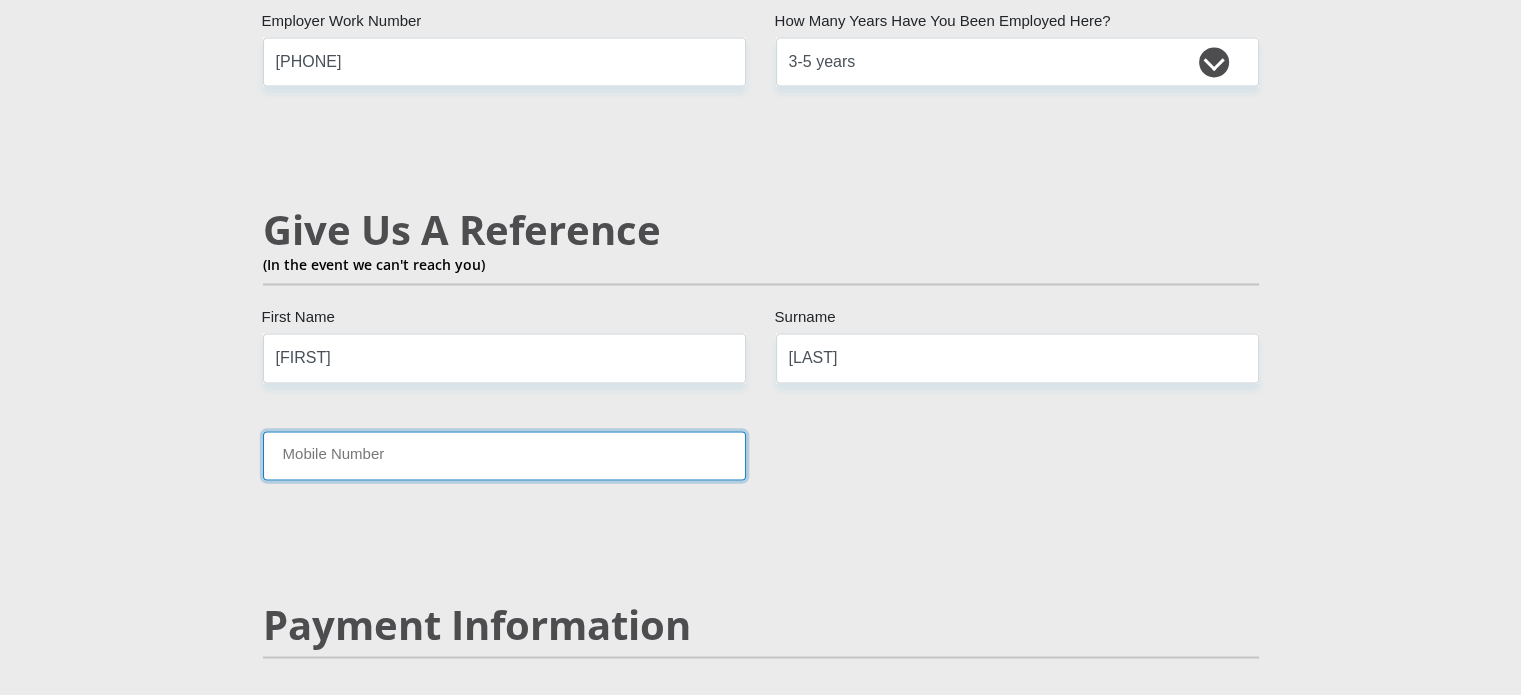 click on "Mobile Number" at bounding box center (504, 455) 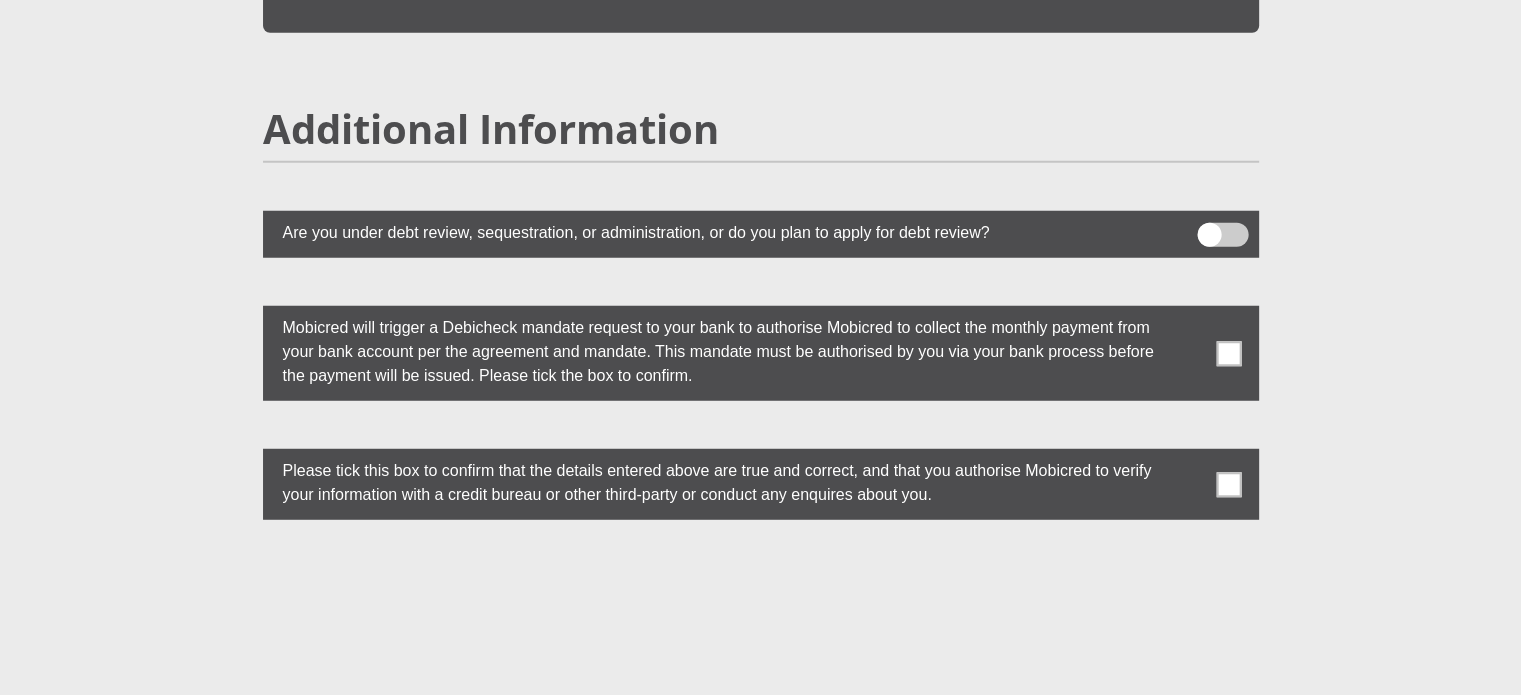 scroll, scrollTop: 5425, scrollLeft: 0, axis: vertical 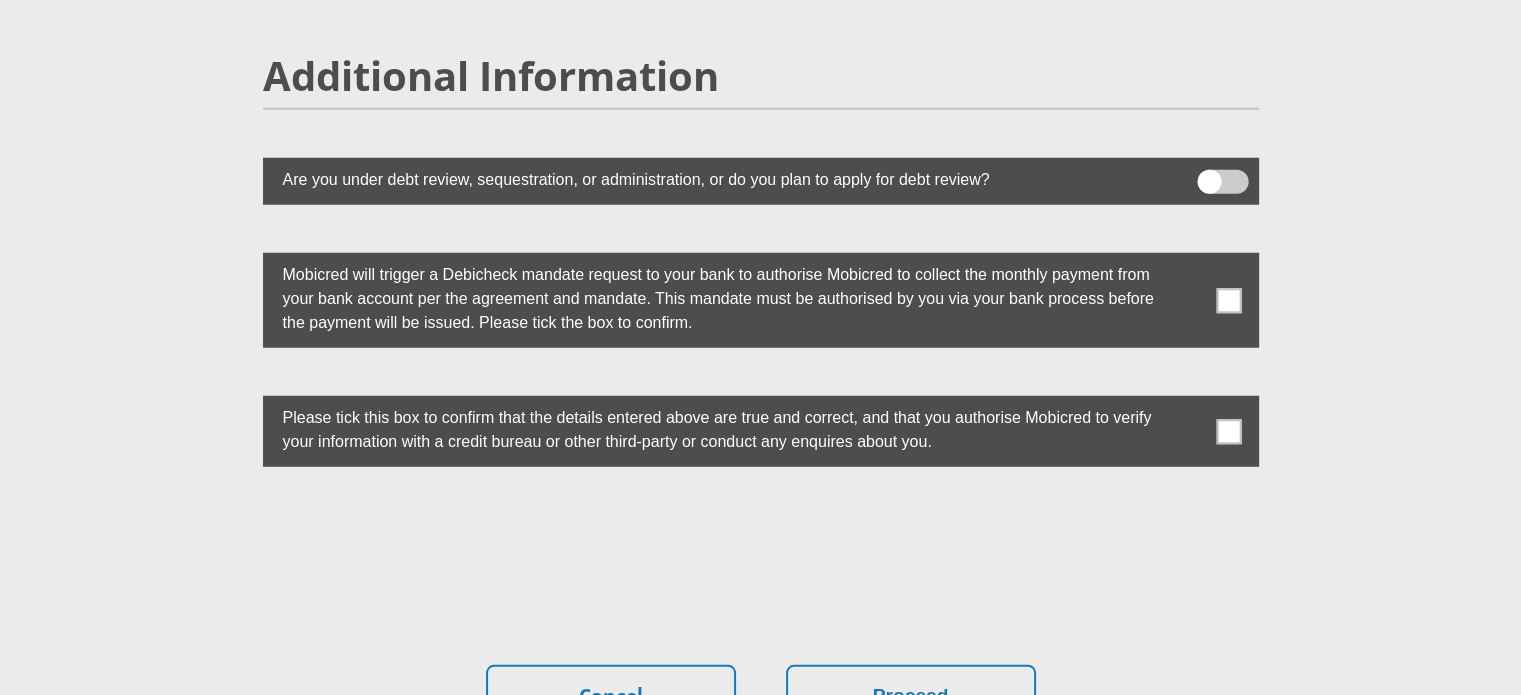 click at bounding box center [1222, 182] 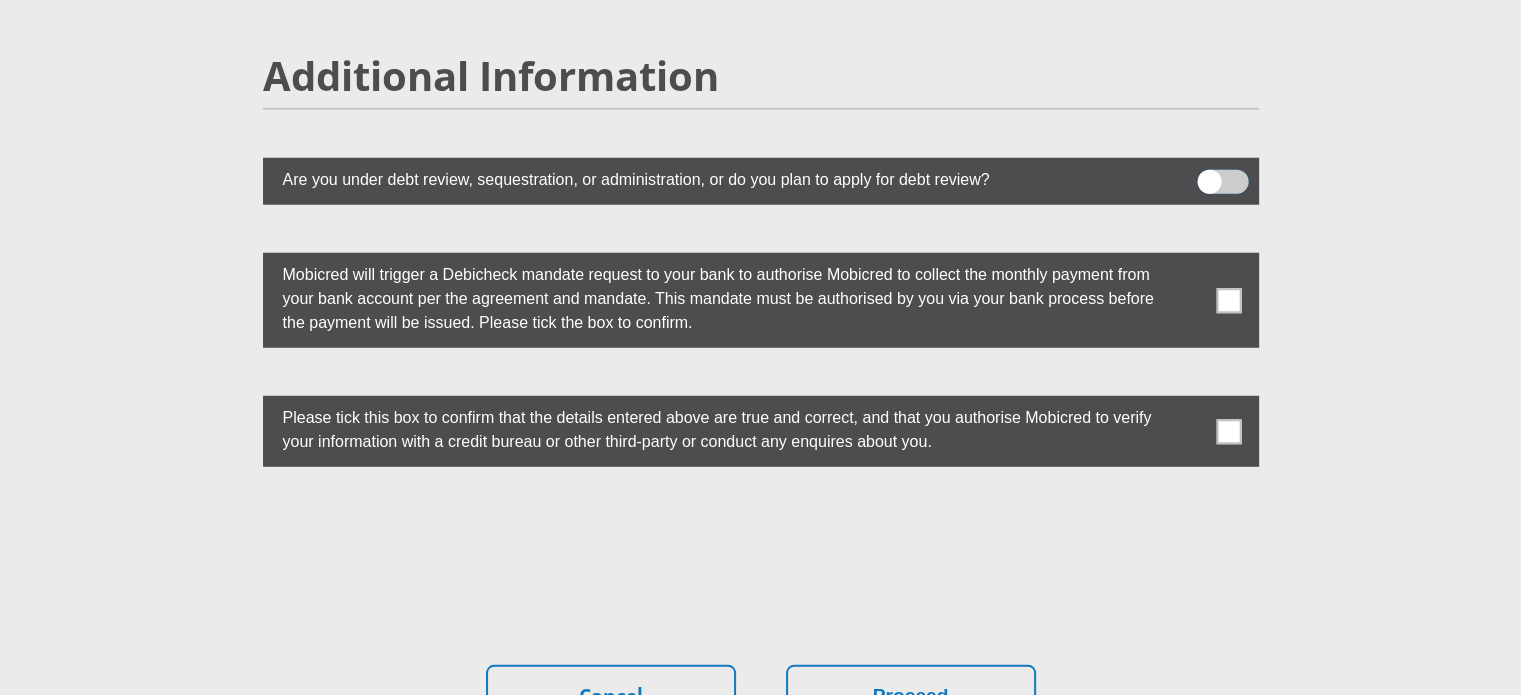 click at bounding box center (1209, 175) 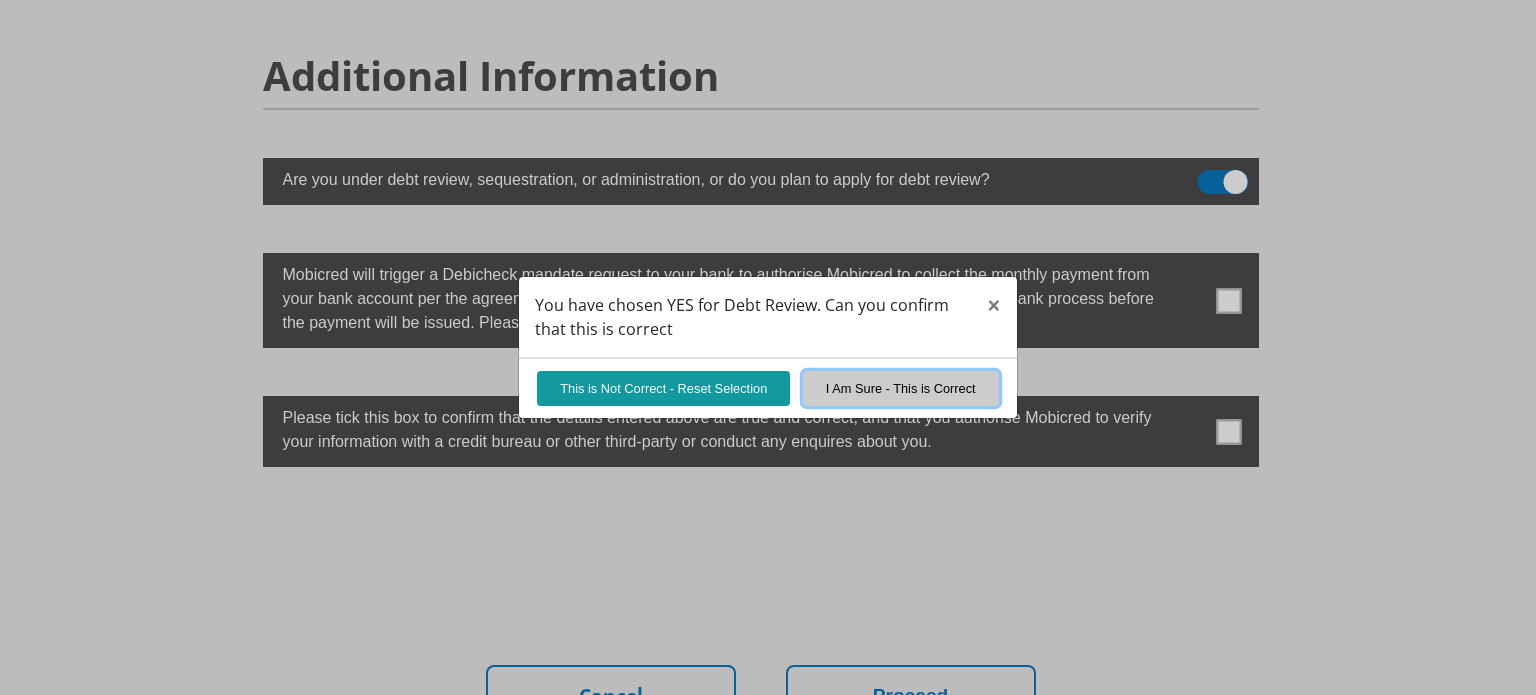 click on "I Am Sure - This is Correct" at bounding box center [901, 388] 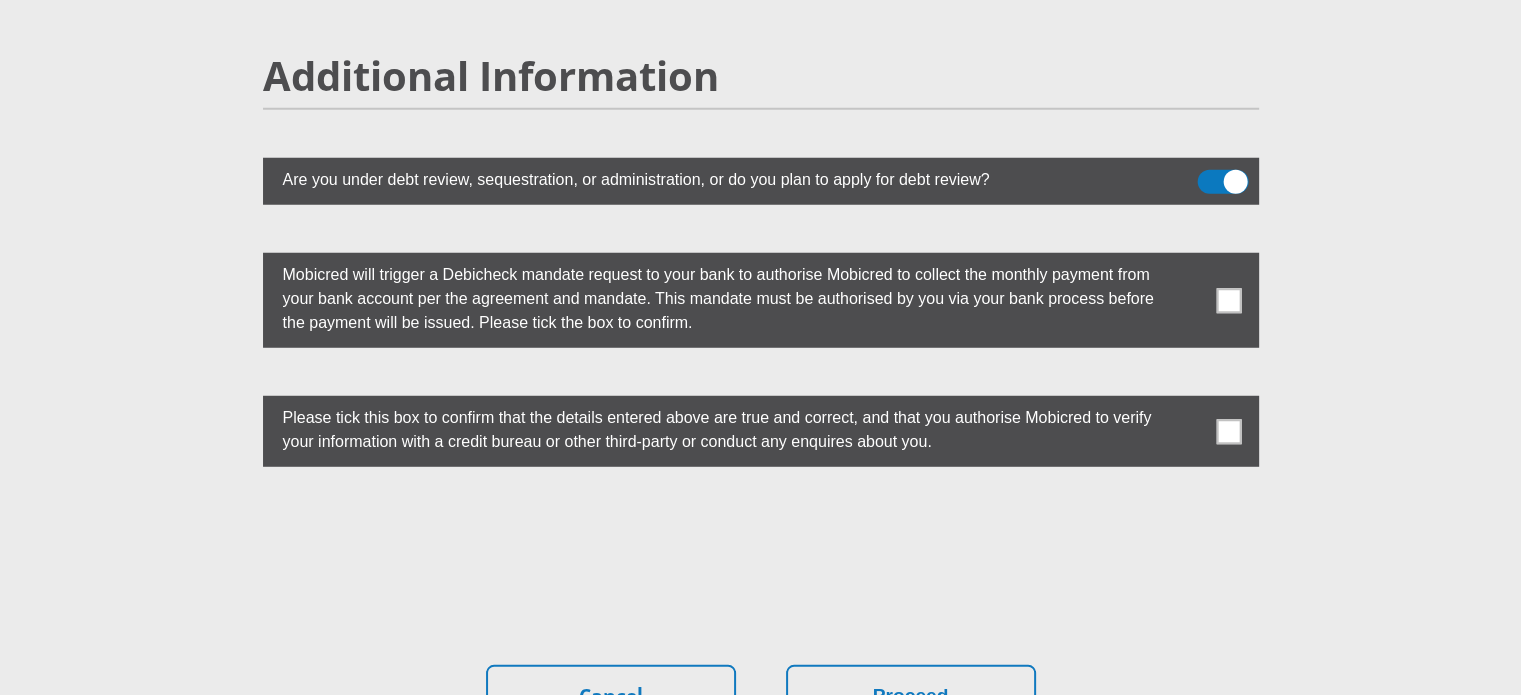 click at bounding box center (1228, 300) 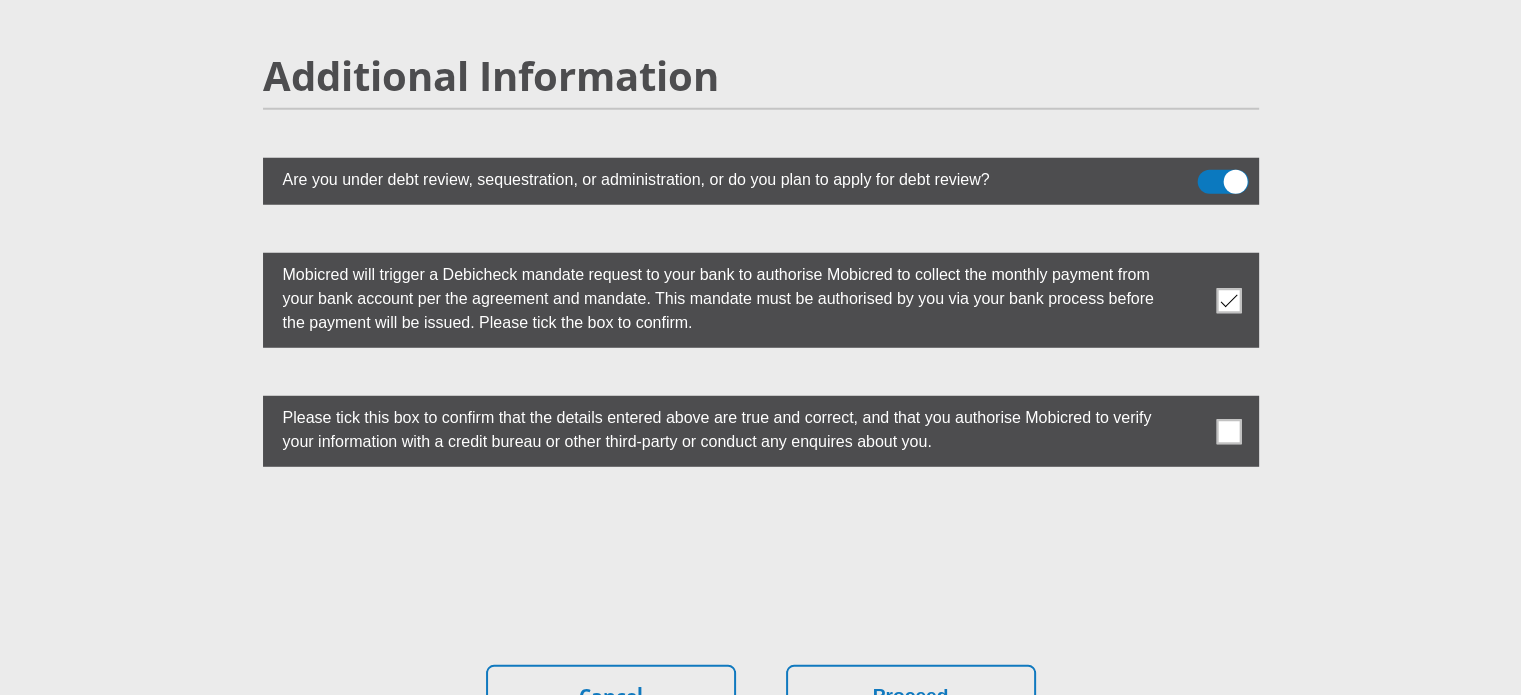 click at bounding box center [1228, 431] 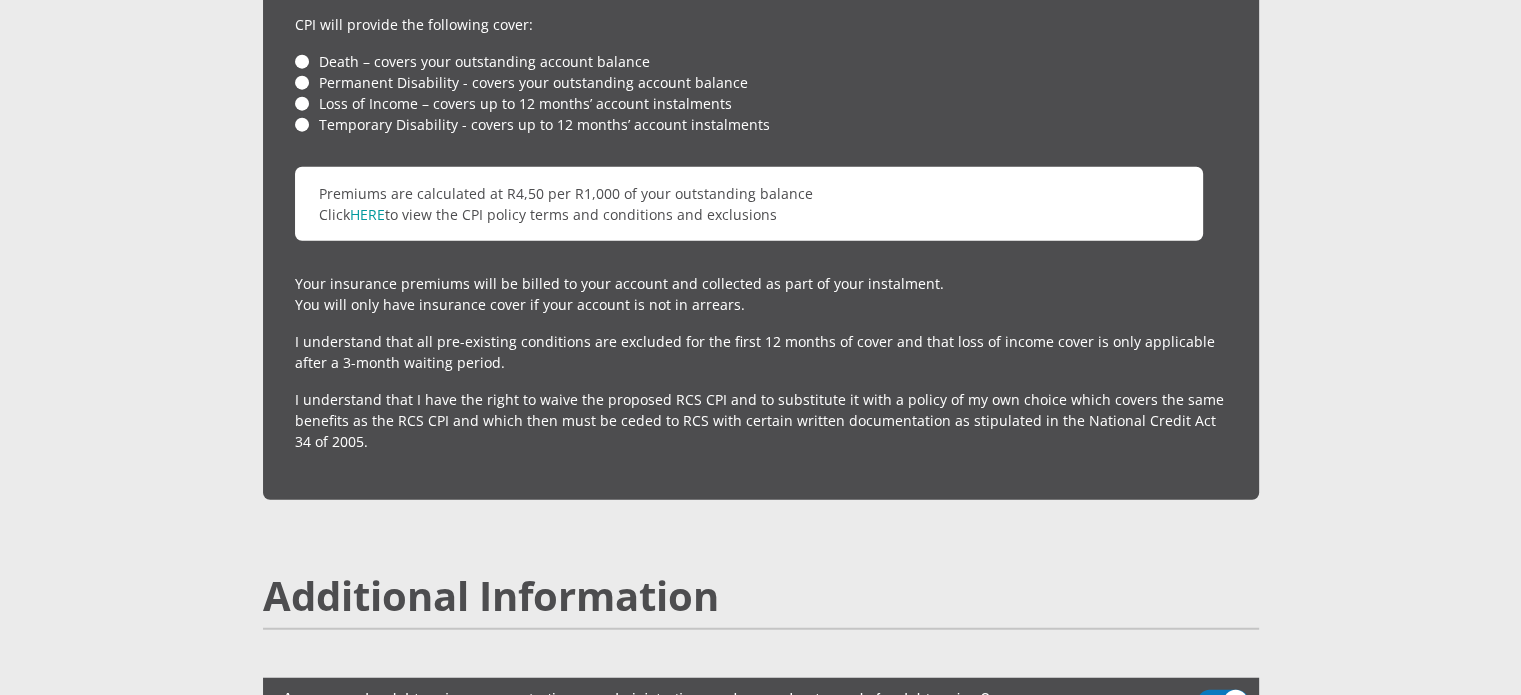 scroll, scrollTop: 4852, scrollLeft: 0, axis: vertical 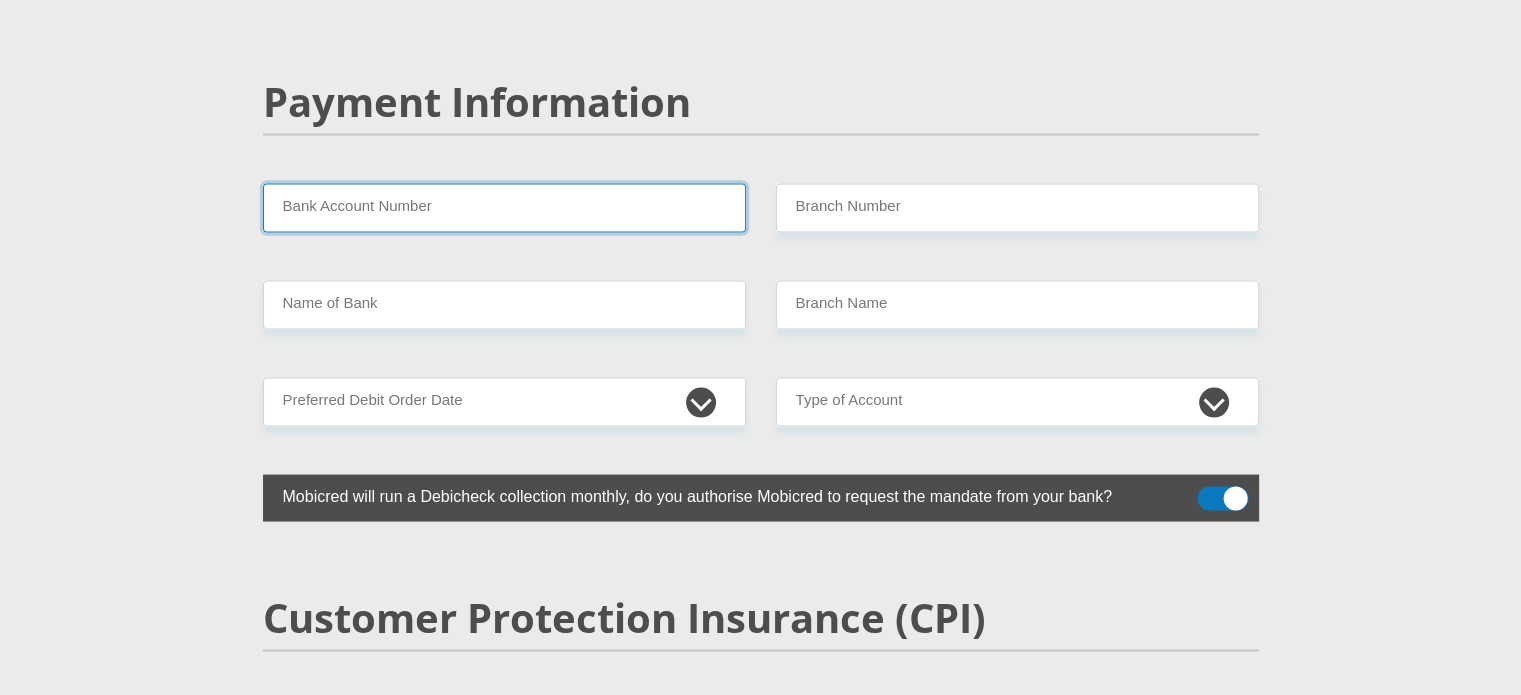 click on "Bank Account Number" at bounding box center (504, 208) 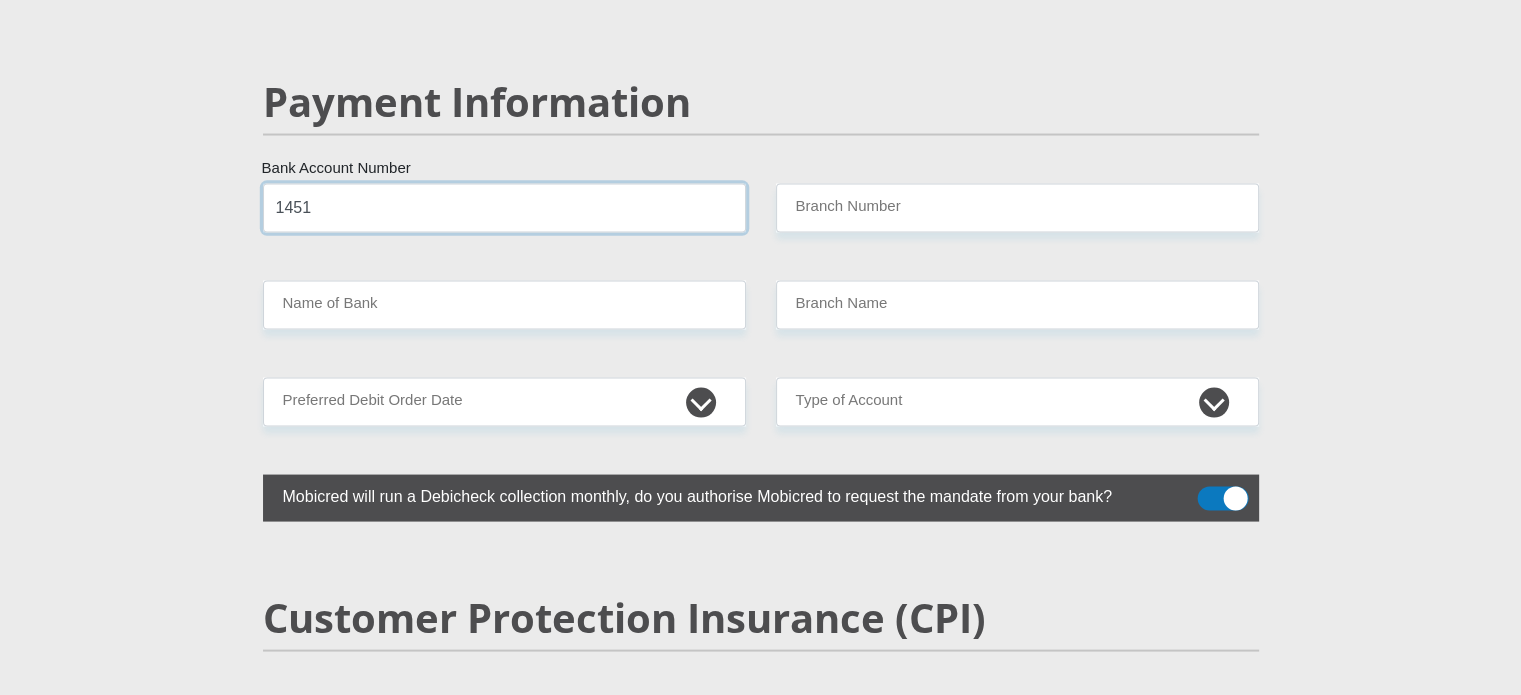type on "1451" 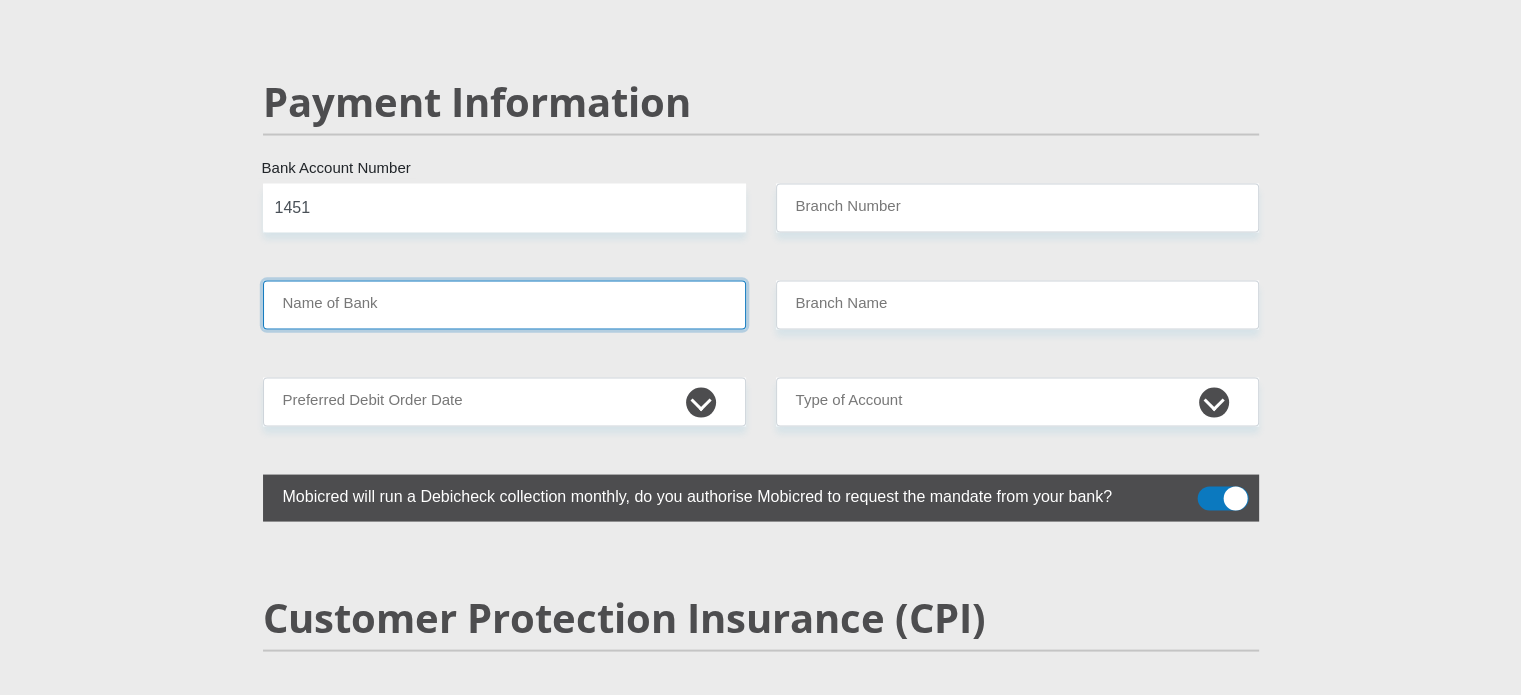click on "Name of Bank" at bounding box center [504, 305] 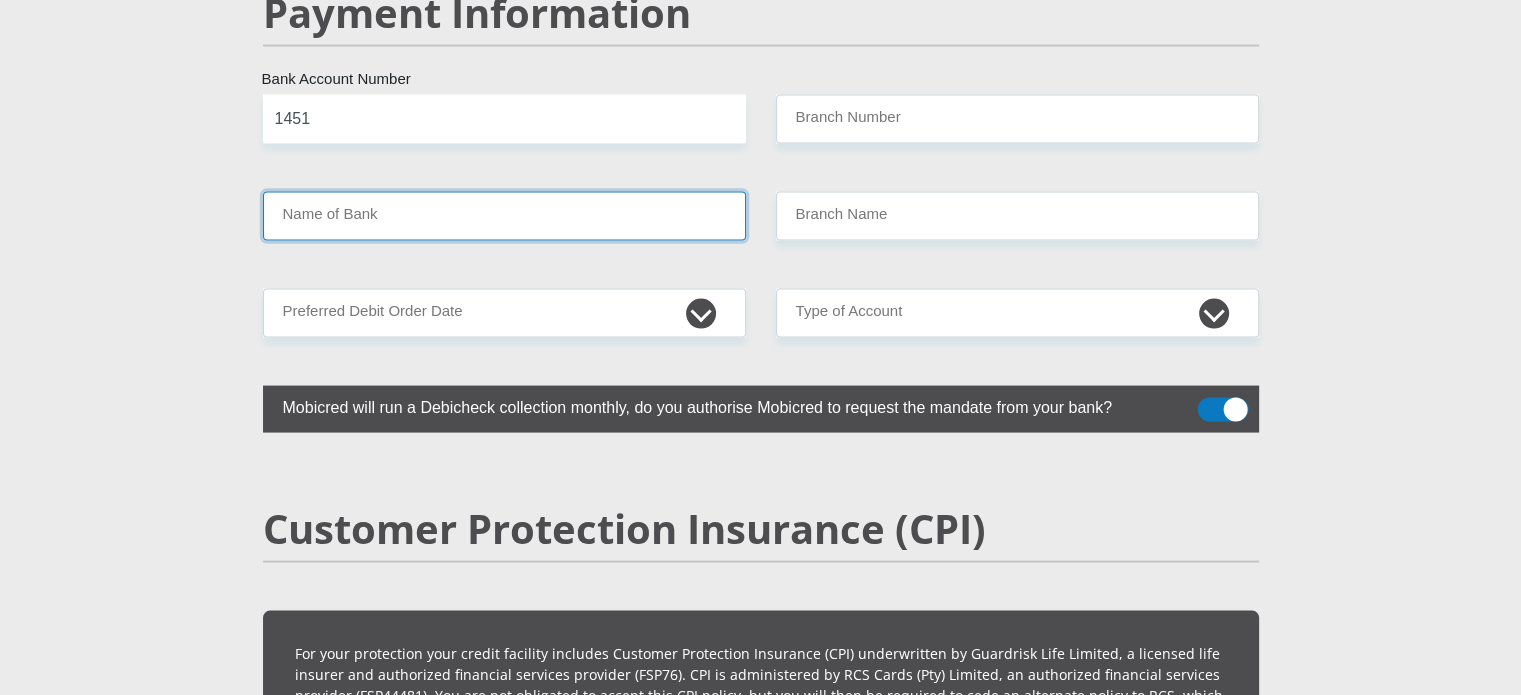 scroll, scrollTop: 3954, scrollLeft: 0, axis: vertical 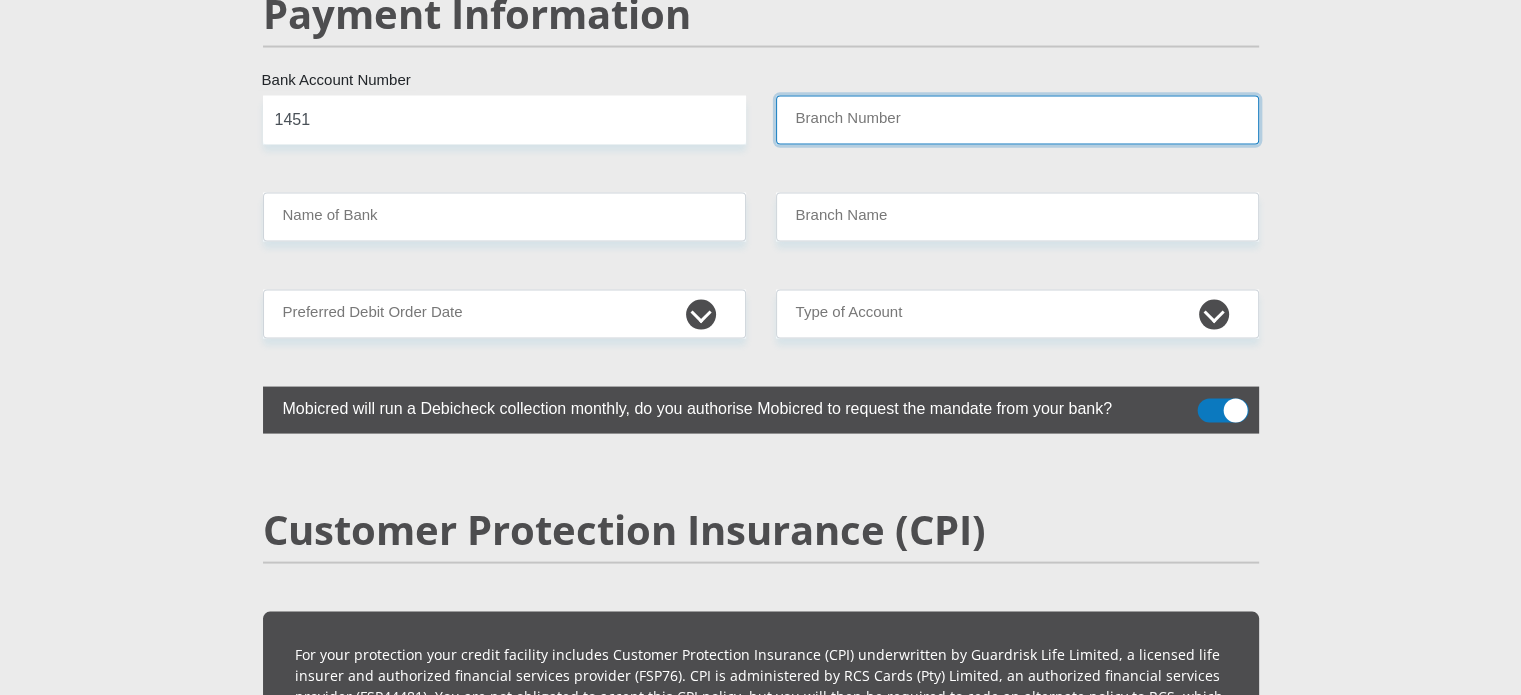 click on "Branch Number" at bounding box center (1017, 120) 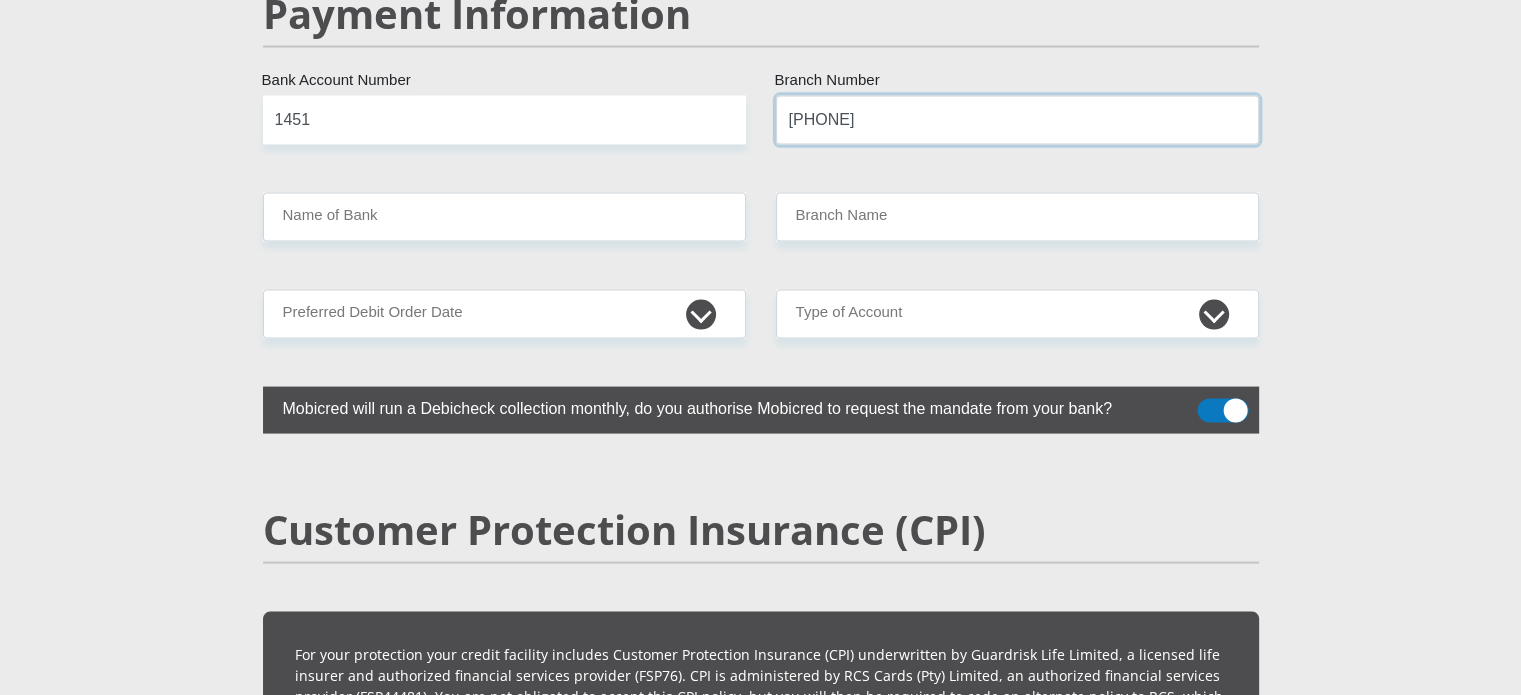 type on "[PHONE]" 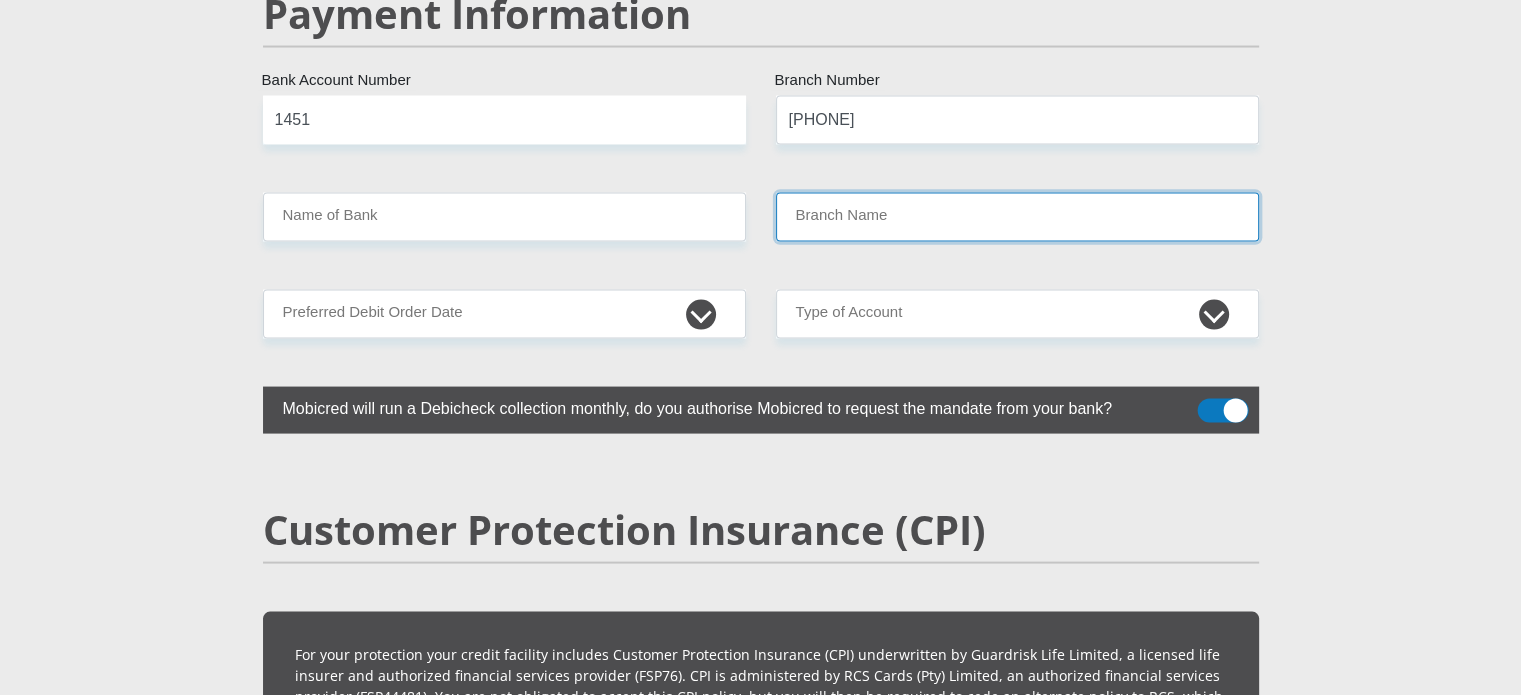 click on "Branch Name" at bounding box center (1017, 217) 